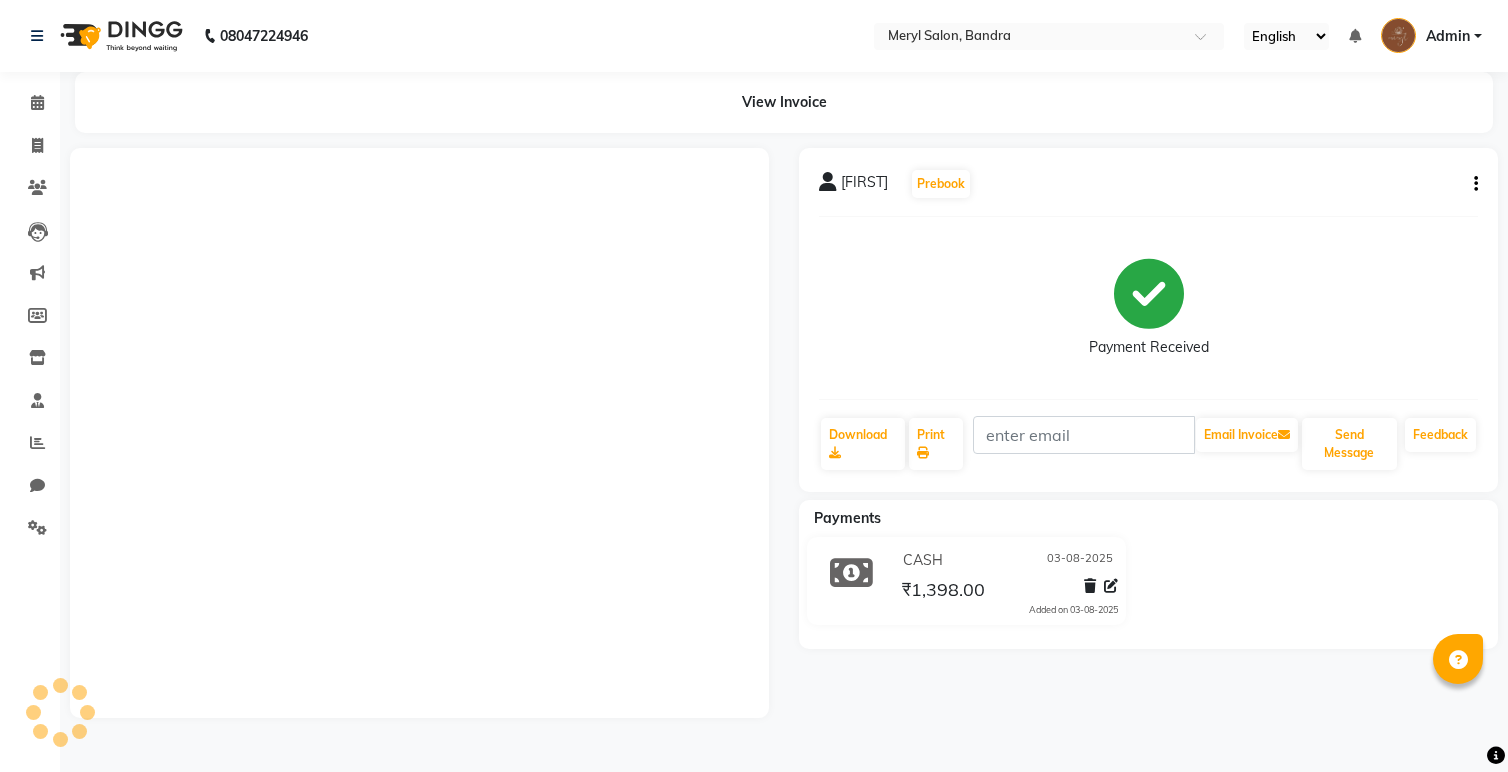 scroll, scrollTop: 0, scrollLeft: 0, axis: both 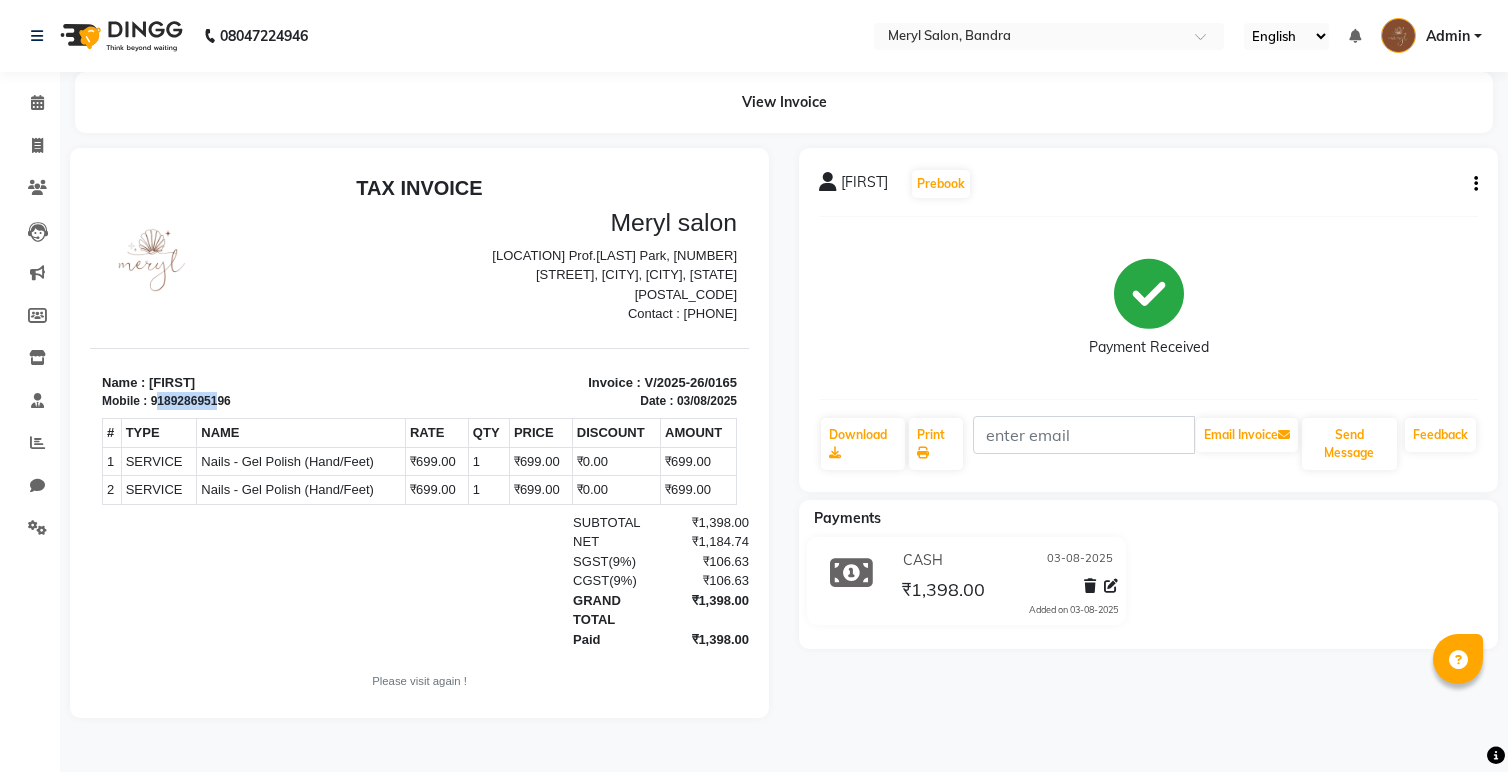 drag, startPoint x: 160, startPoint y: 381, endPoint x: 210, endPoint y: 382, distance: 50.01 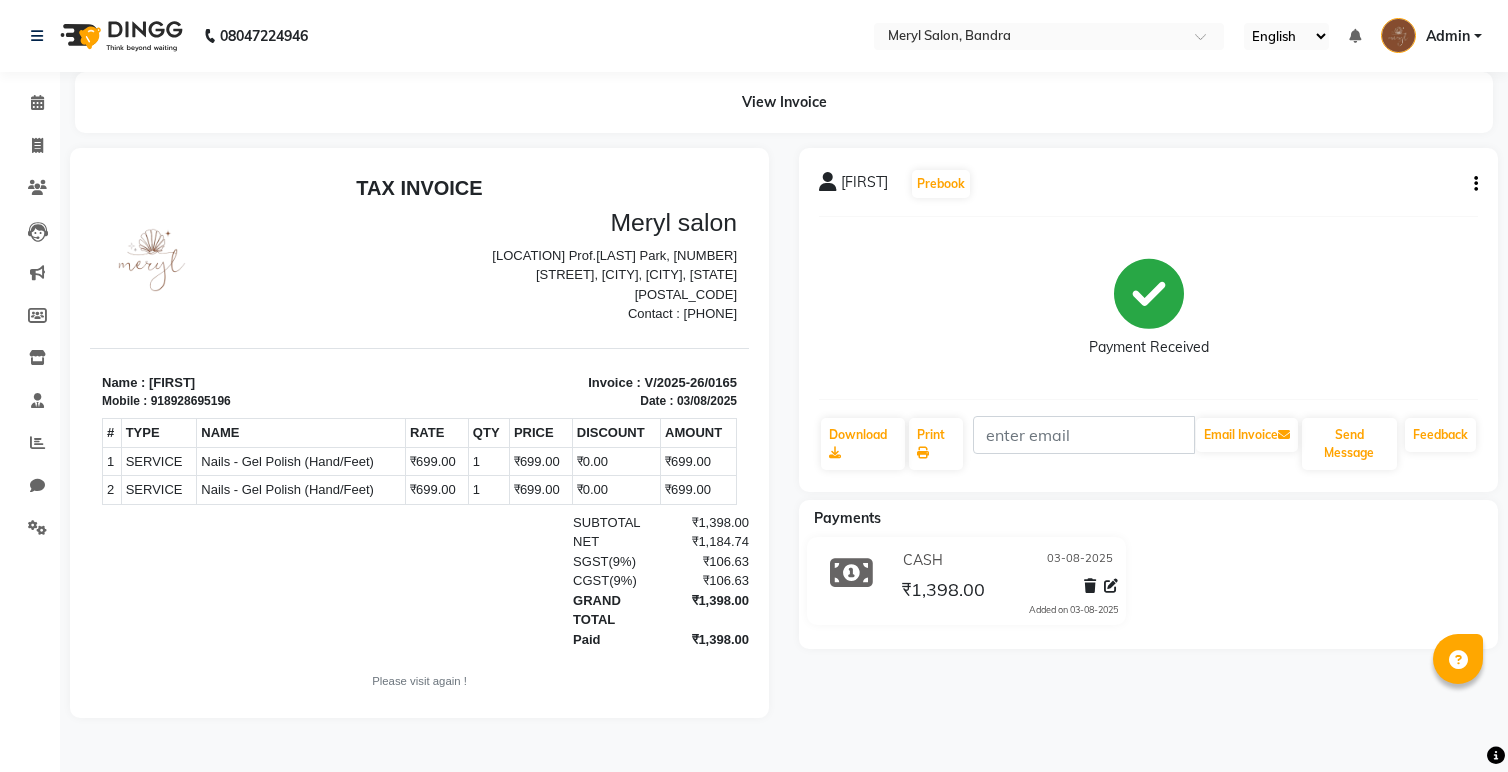 click on "Name  : [FIRST]" at bounding box center [255, 383] 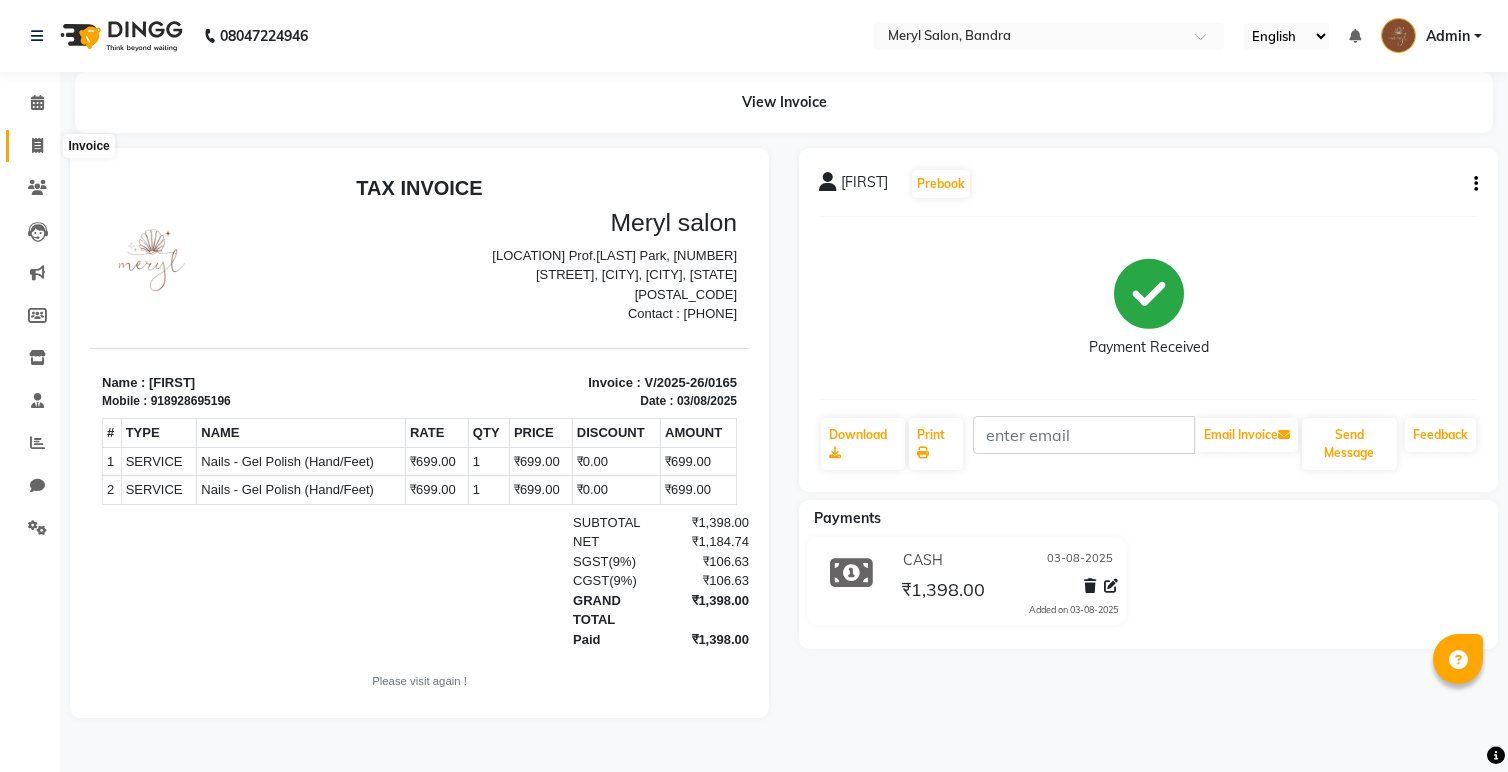 click 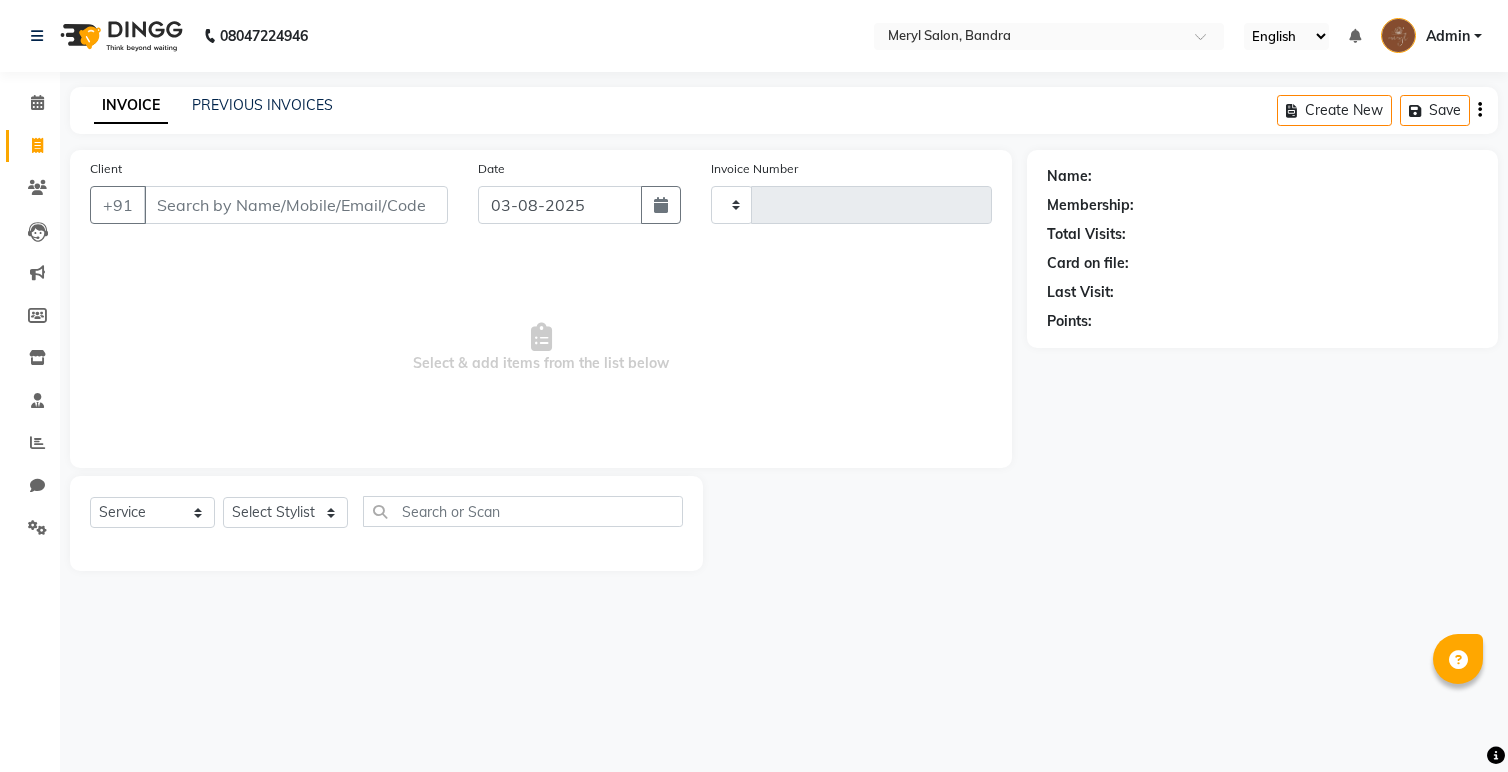 type on "0166" 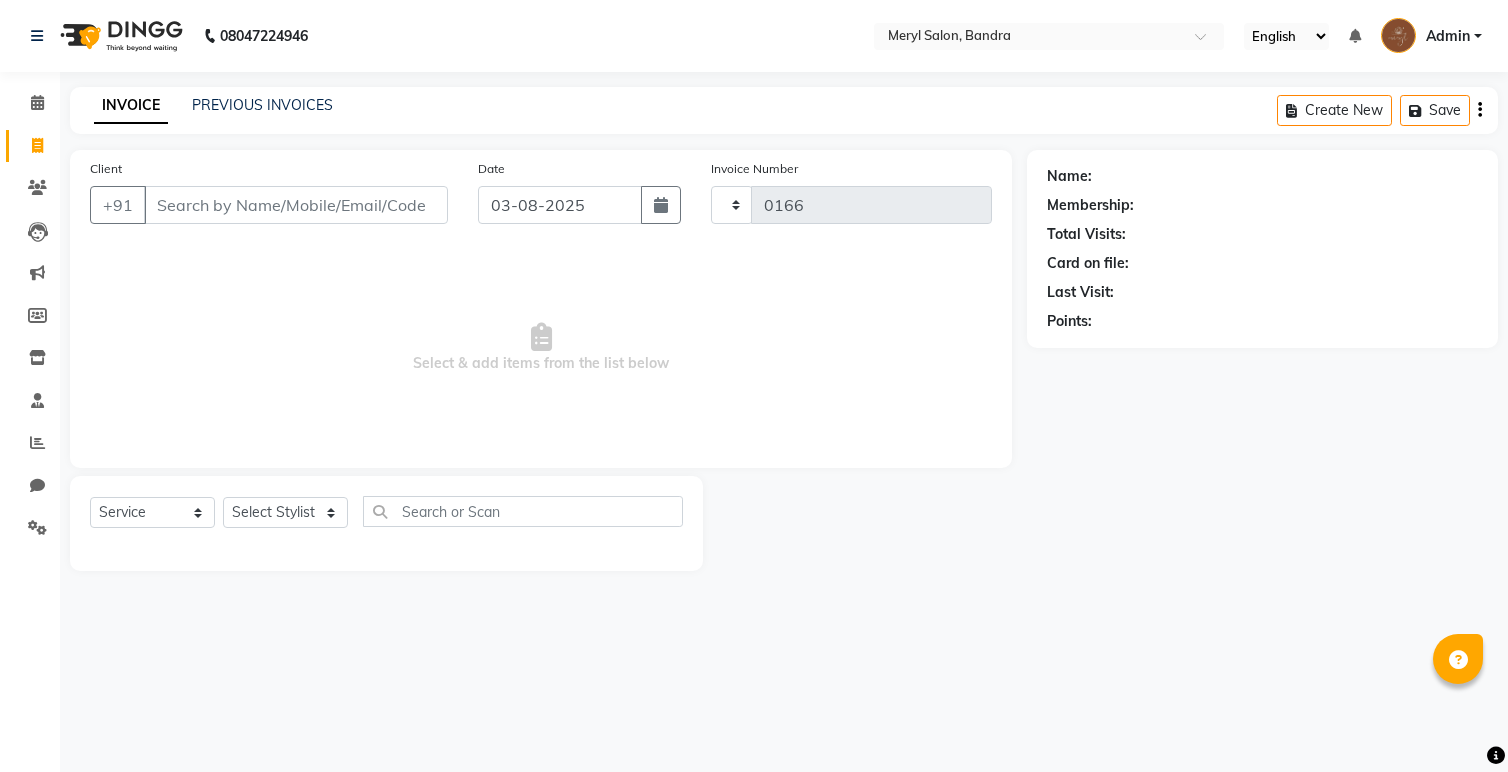 select on "7894" 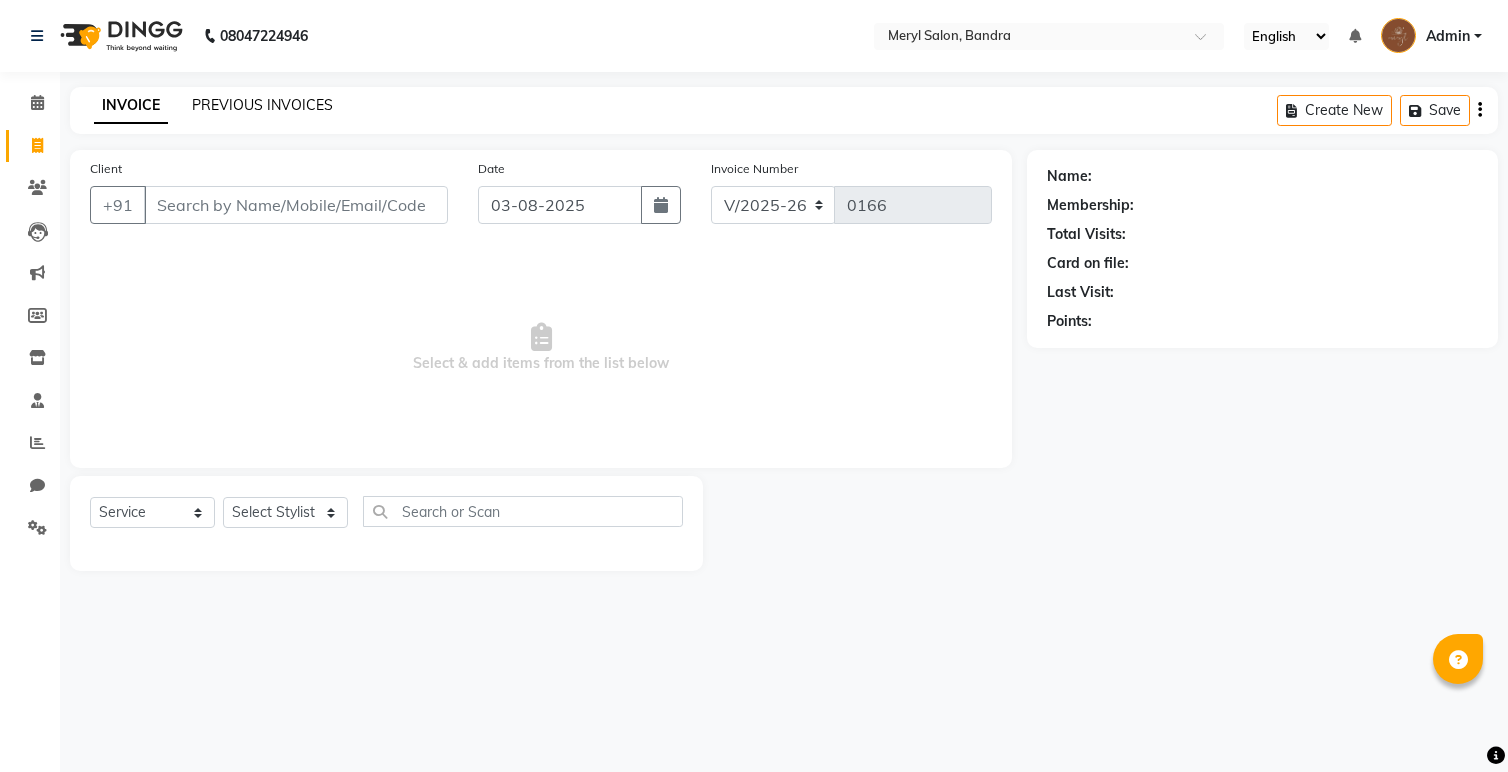 click on "PREVIOUS INVOICES" 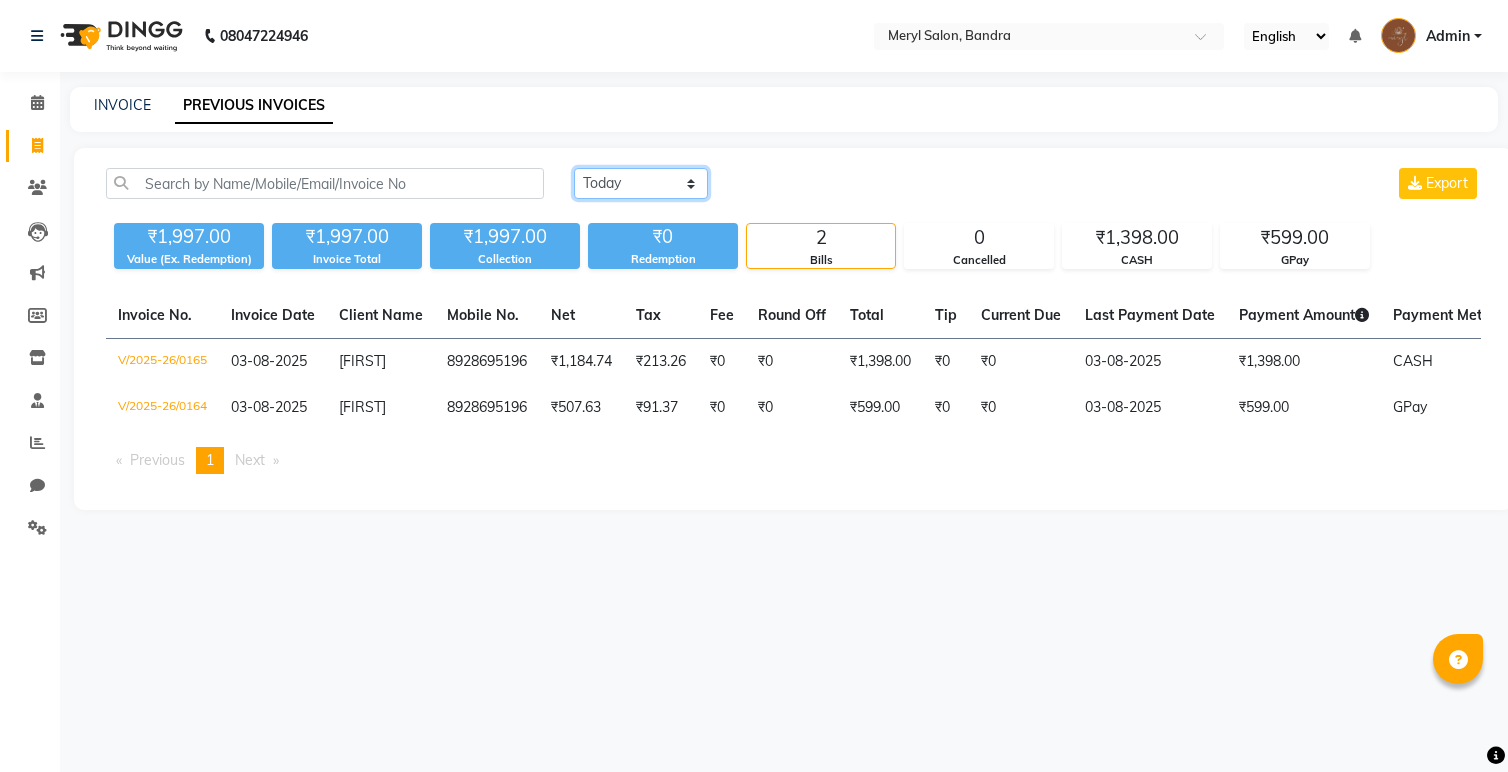 click on "Today Yesterday Custom Range" 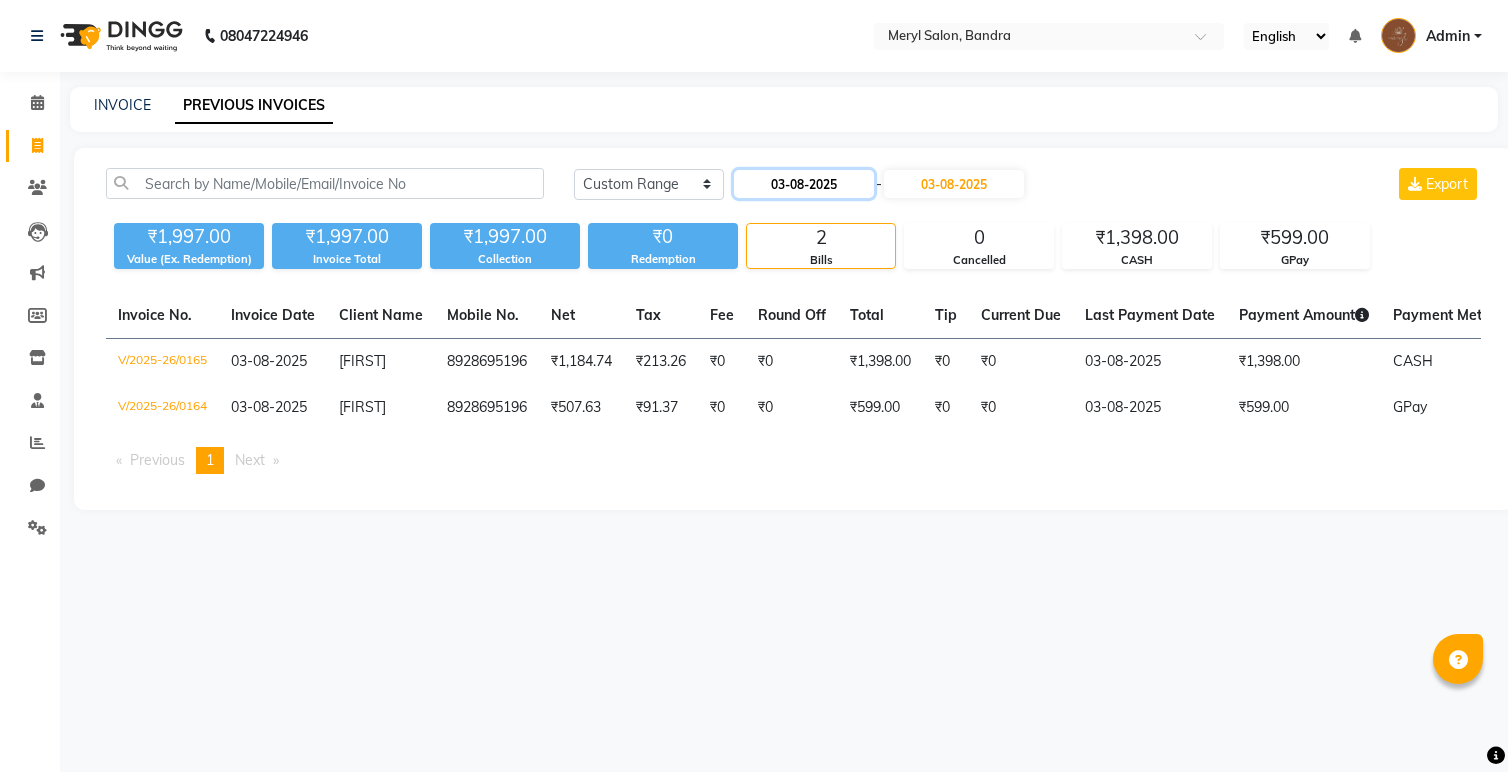 click on "03-08-2025" 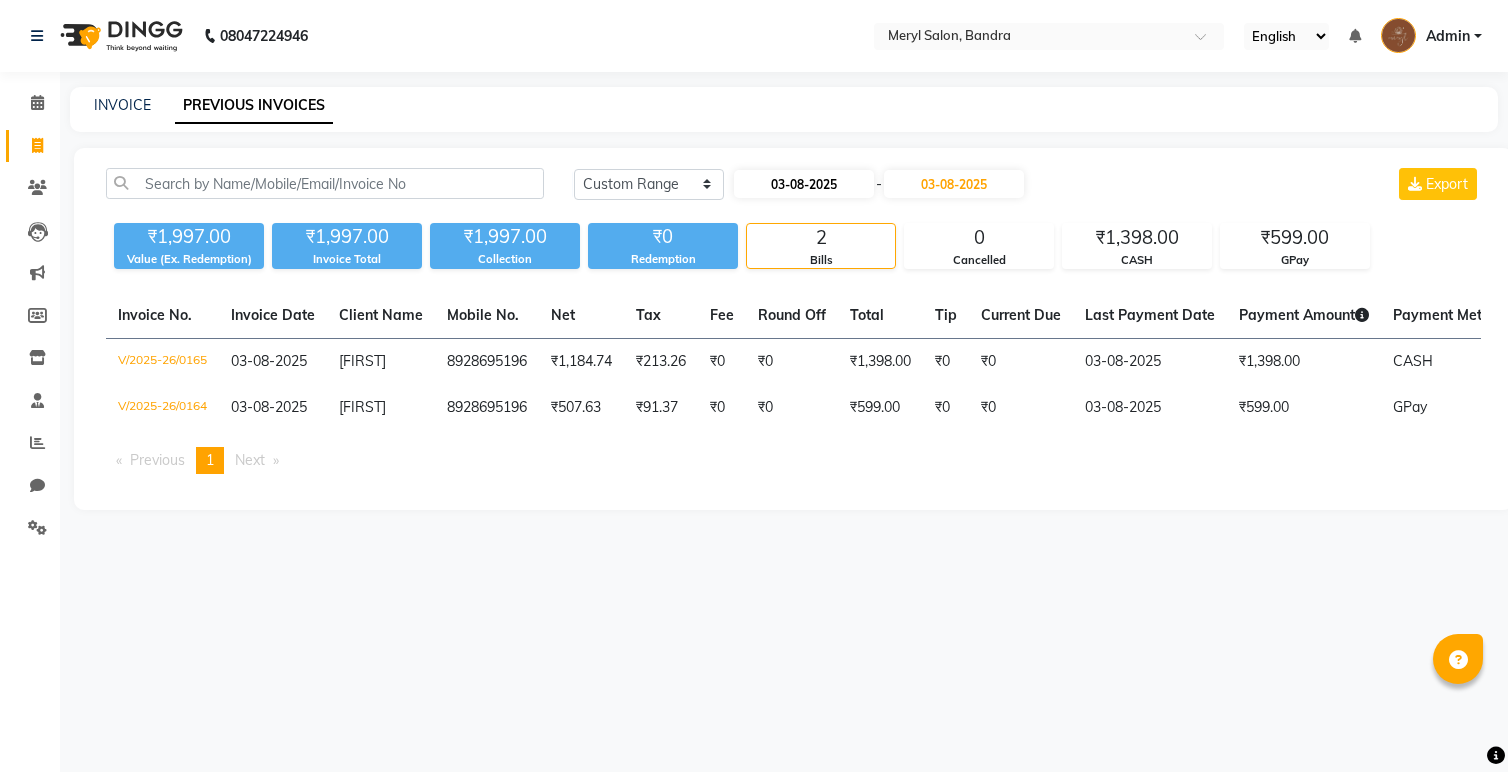select on "8" 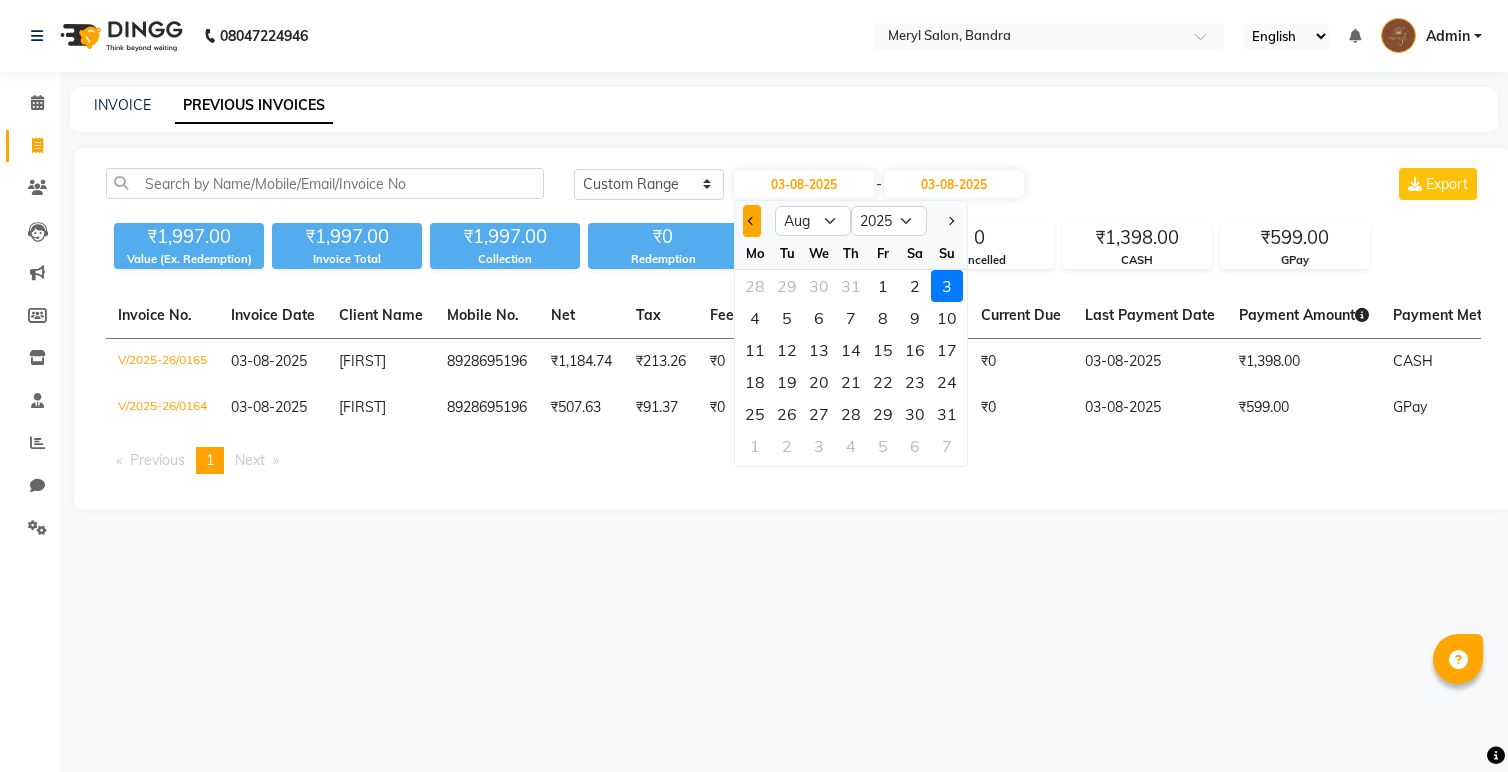 click 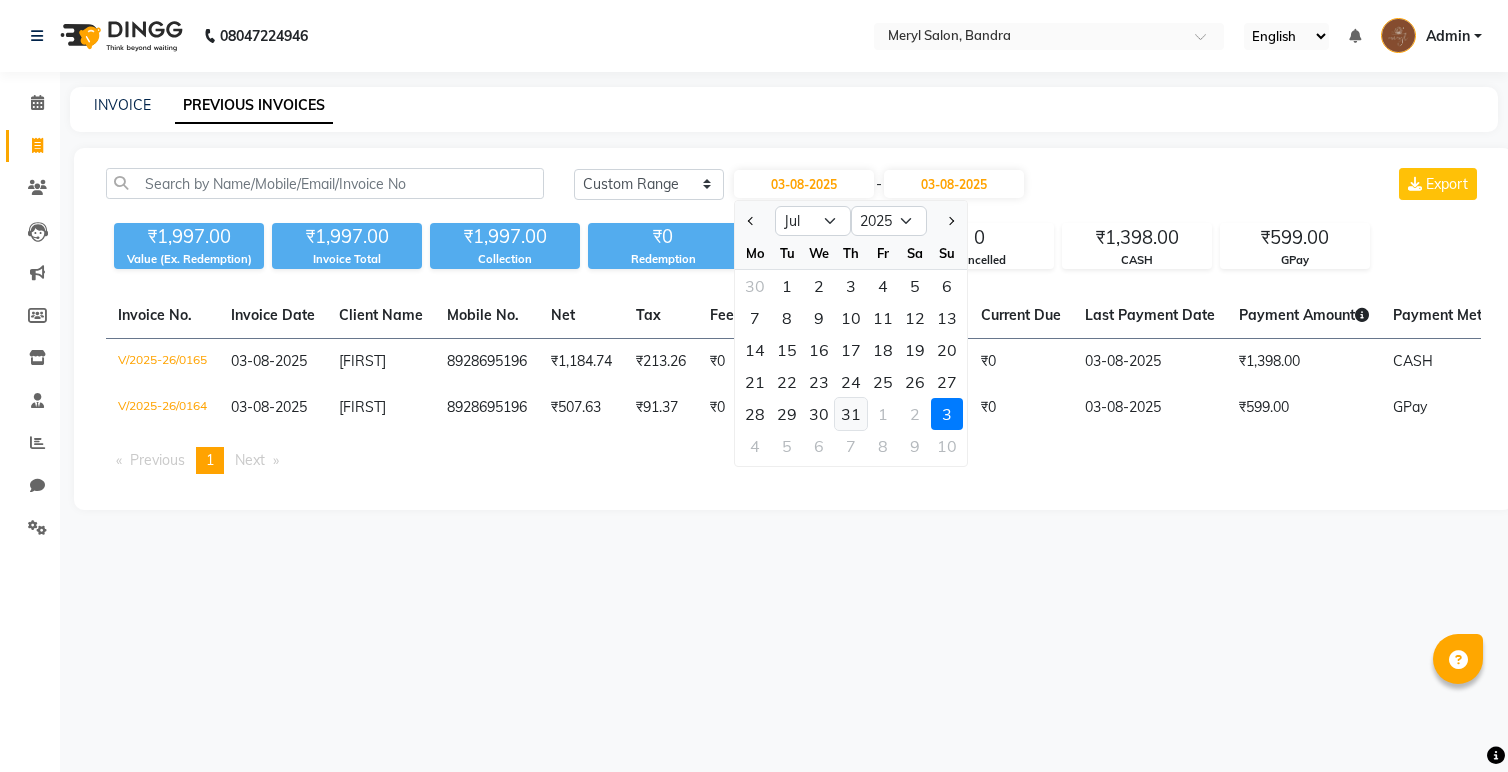 click on "31" 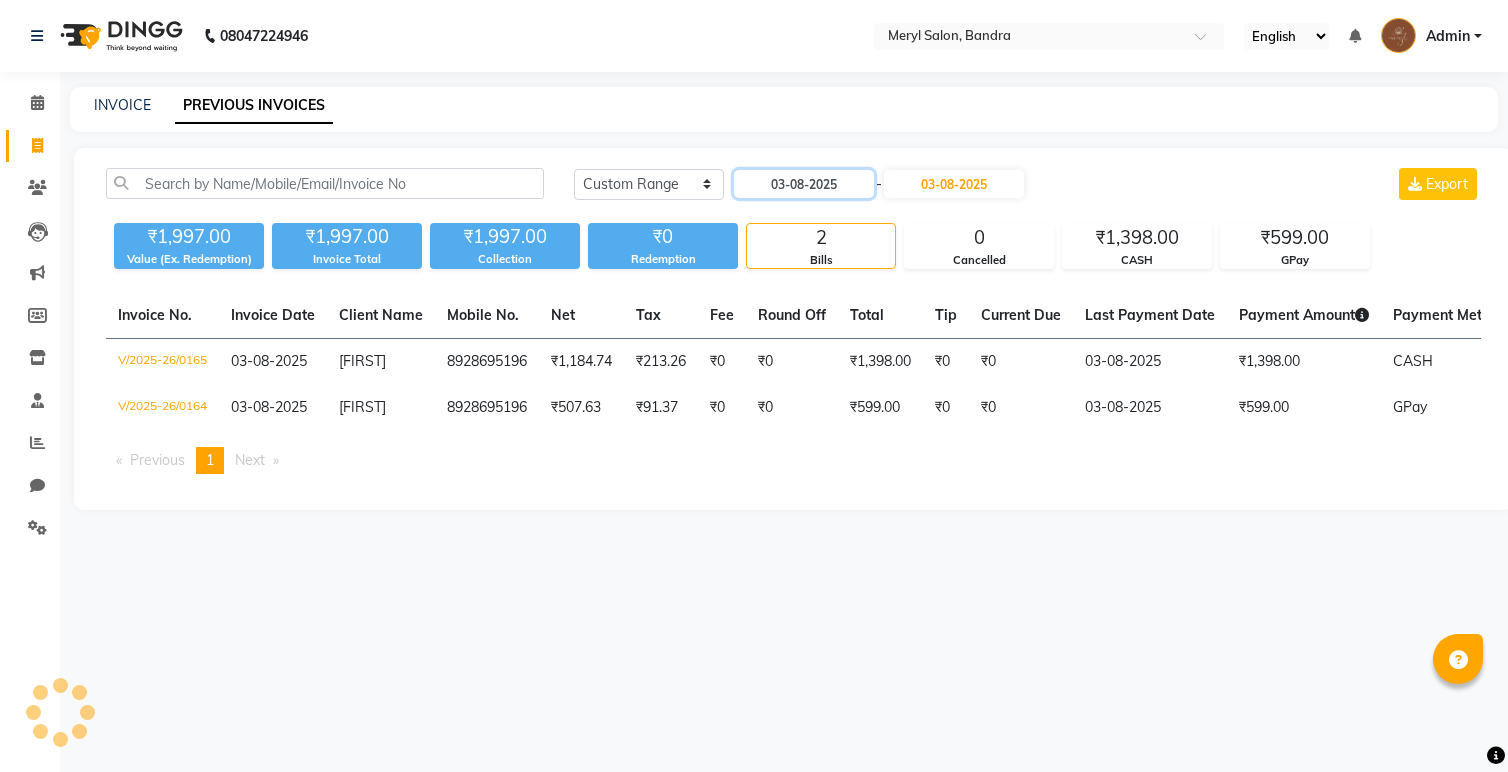 type on "31-07-2025" 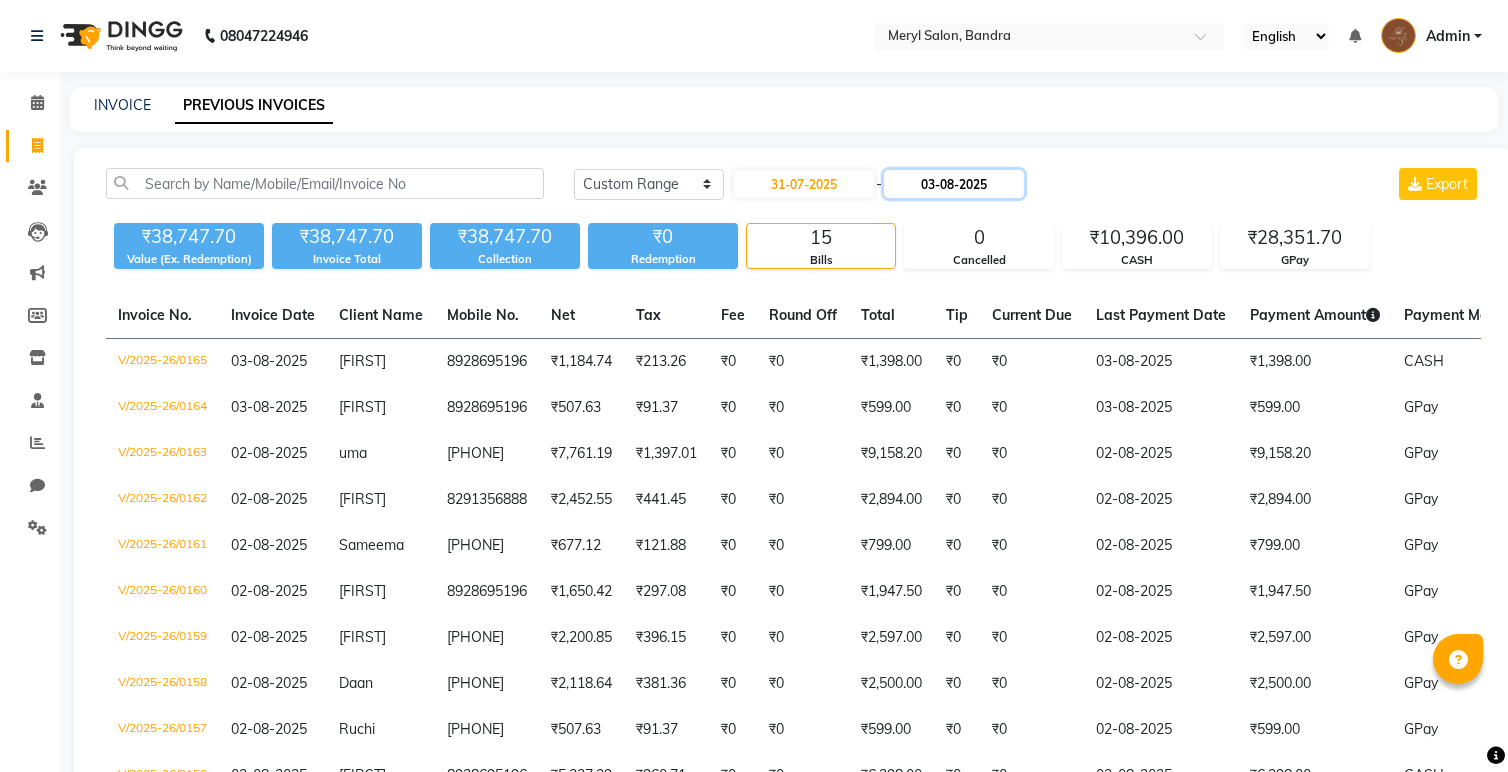 click on "03-08-2025" 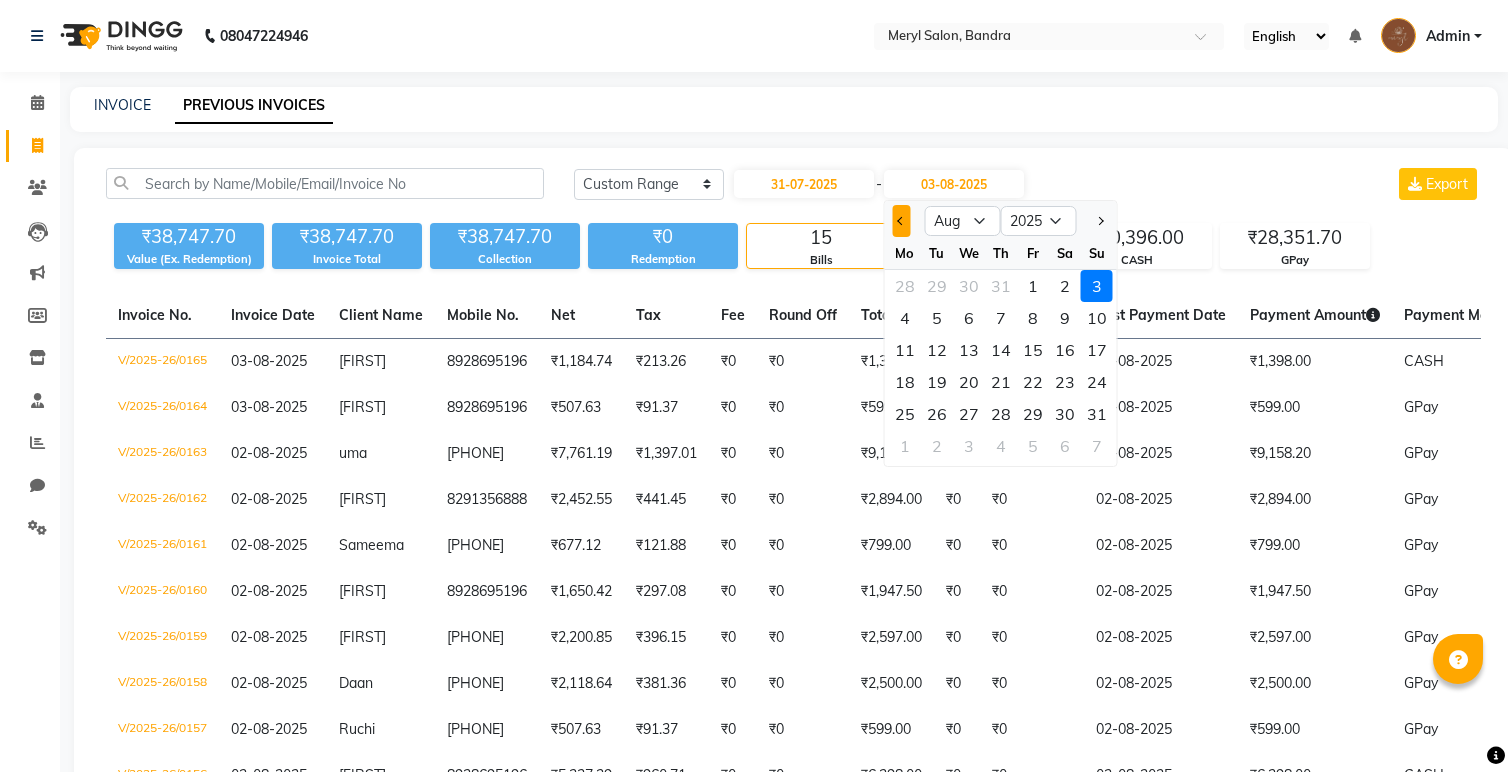 click 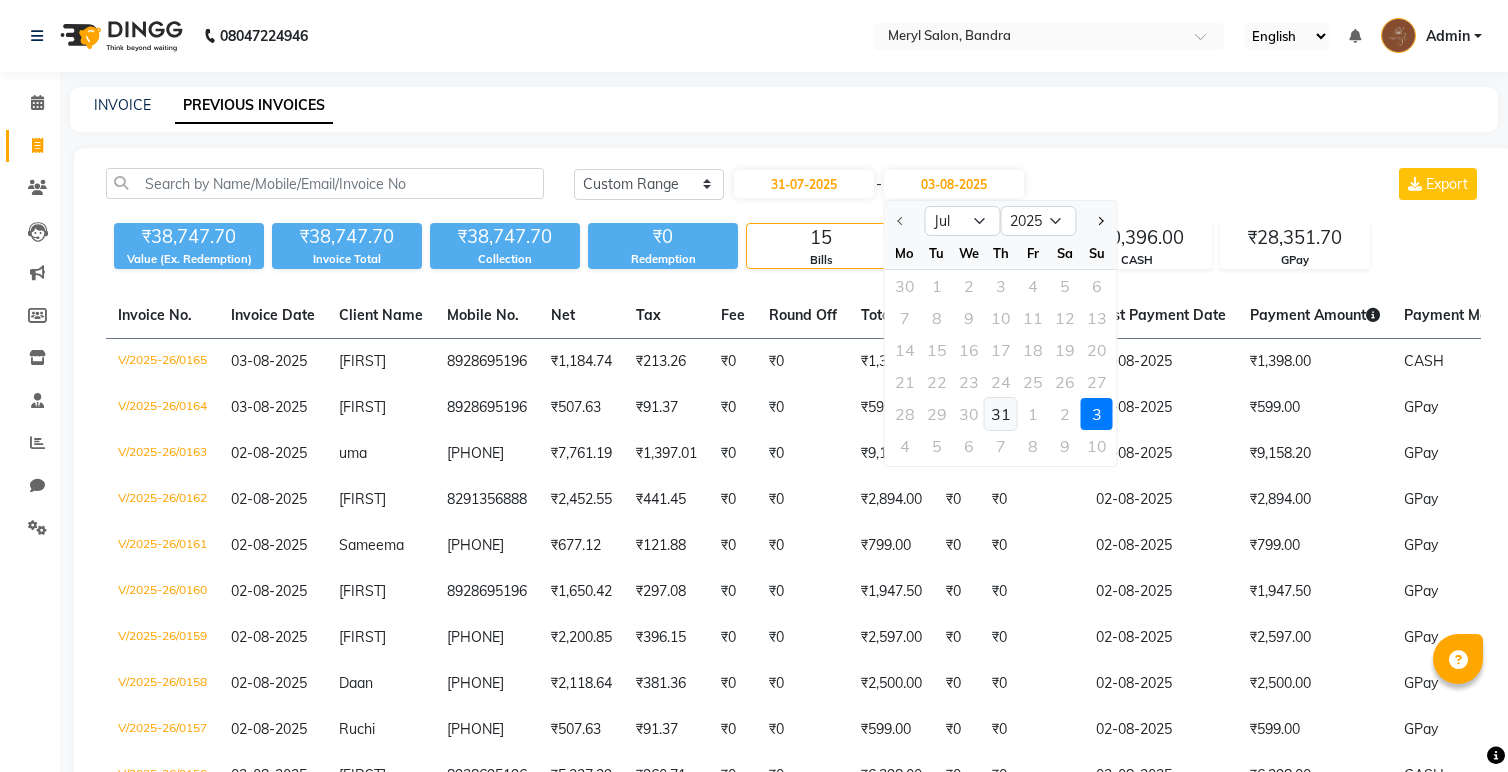 click on "31" 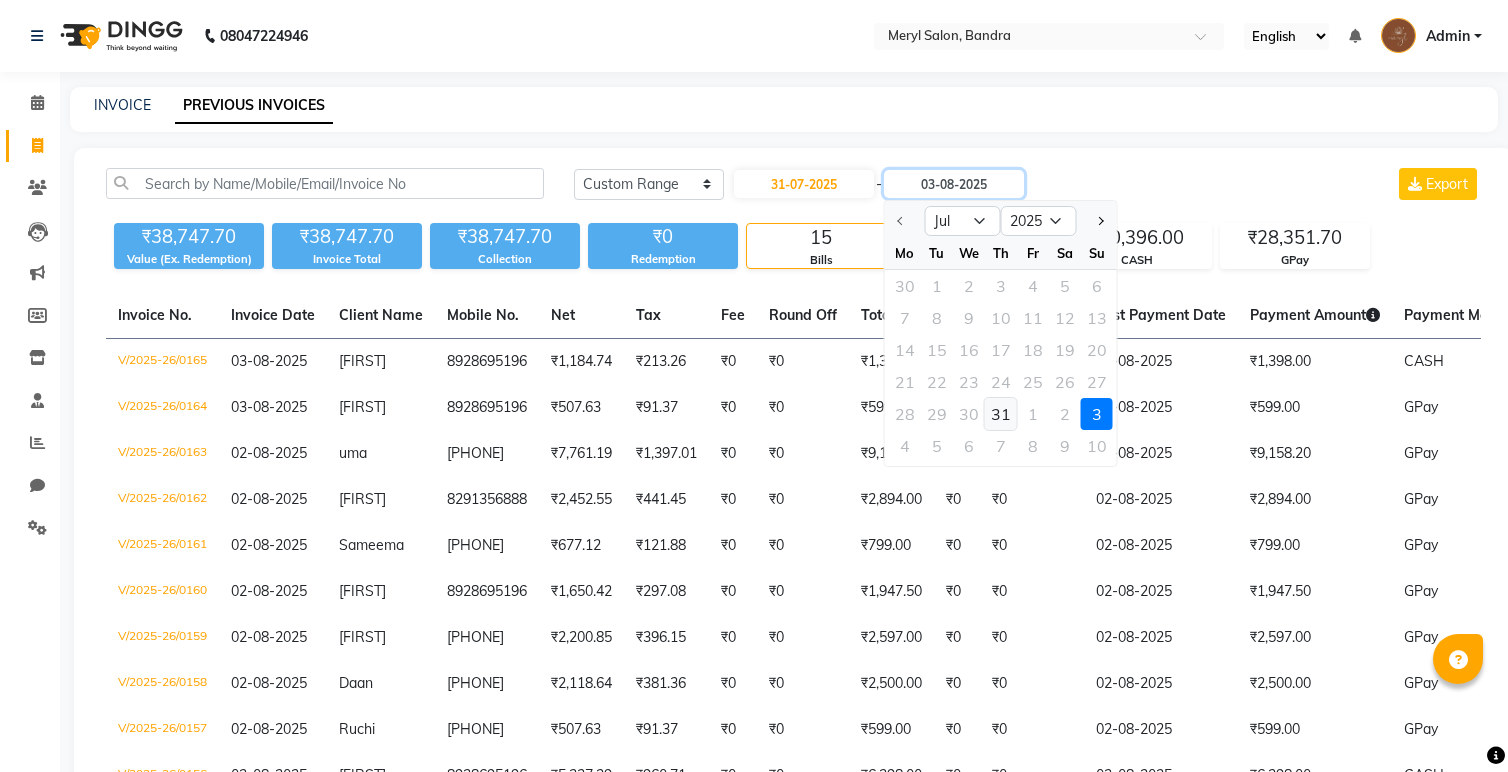 type on "31-07-2025" 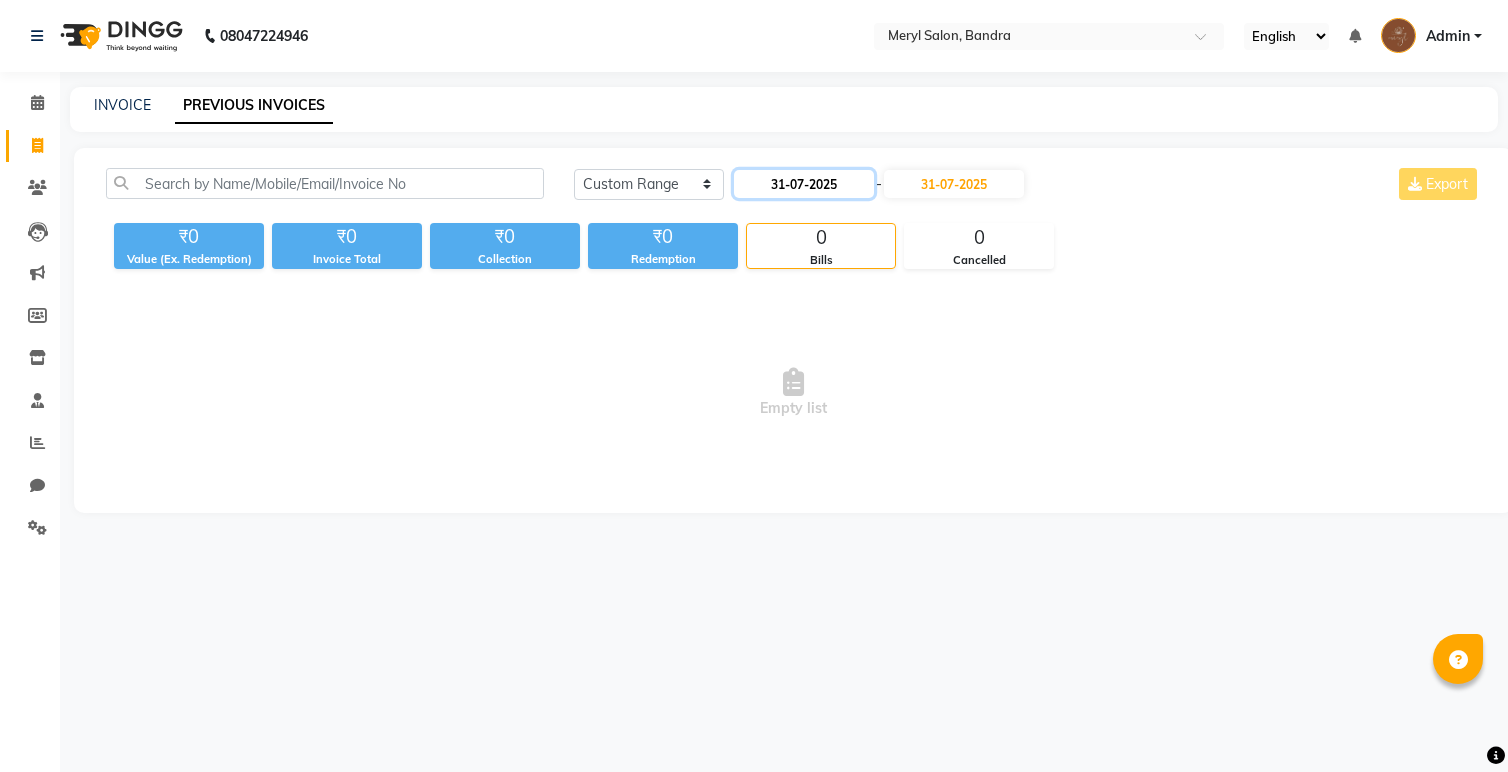 click on "31-07-2025" 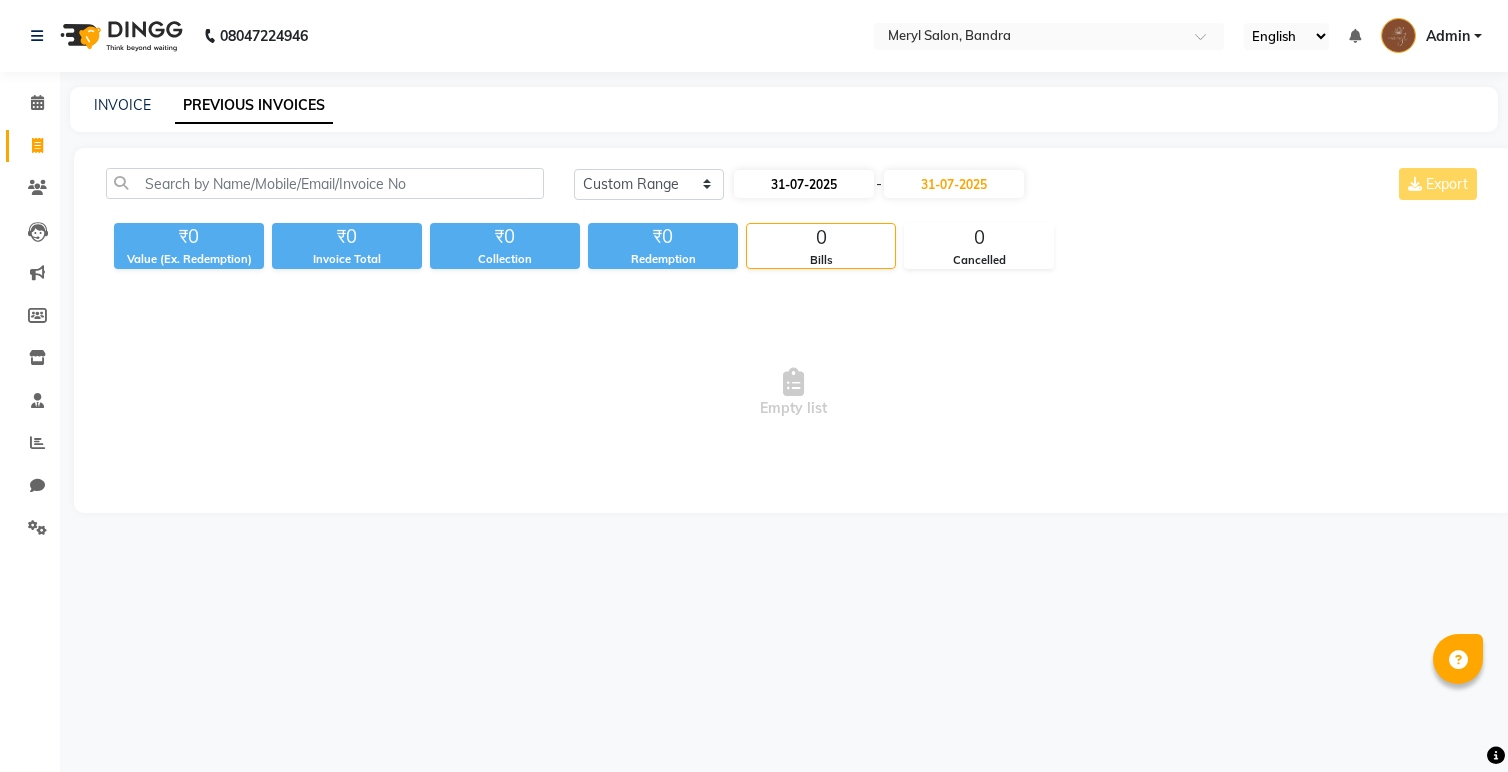 select on "7" 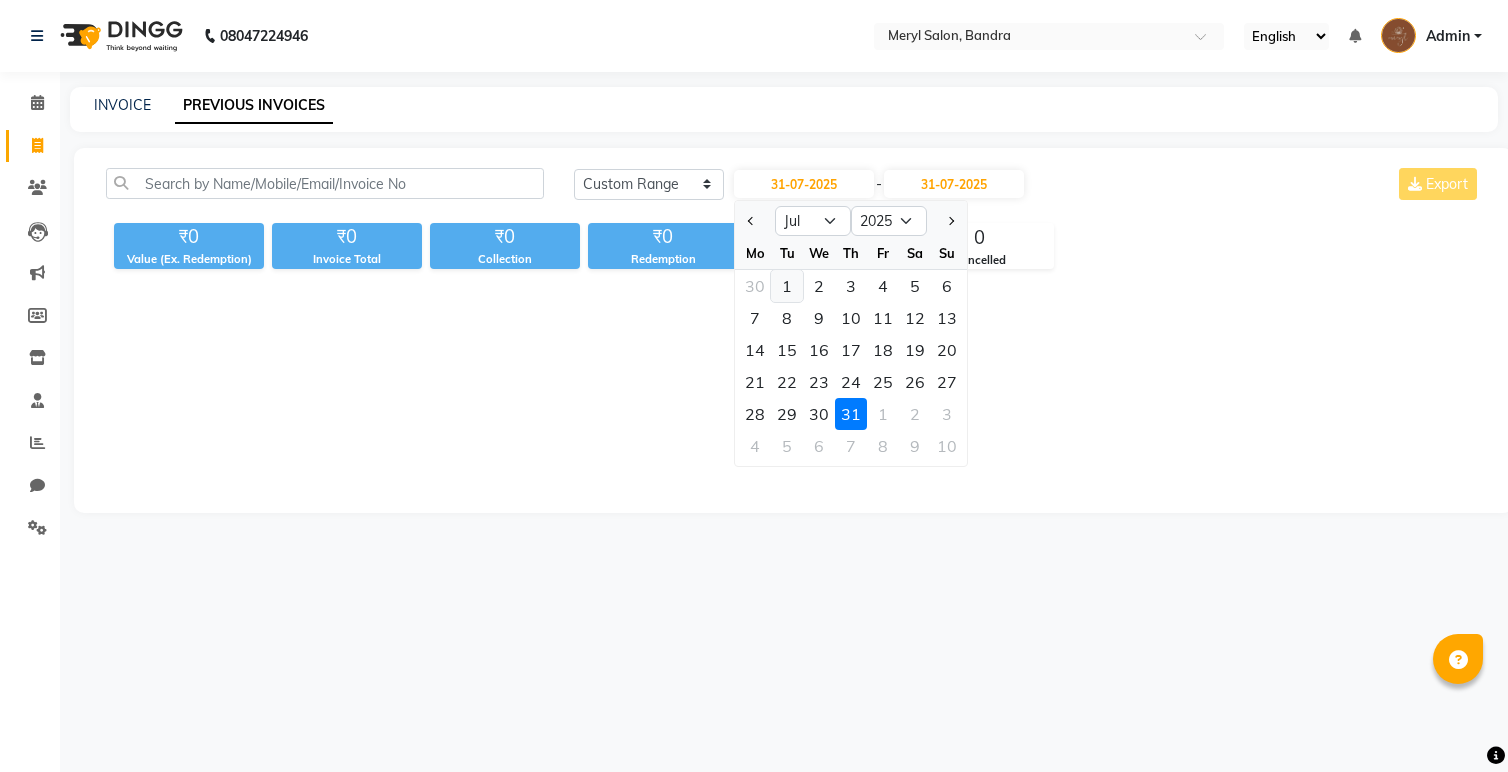 click on "1" 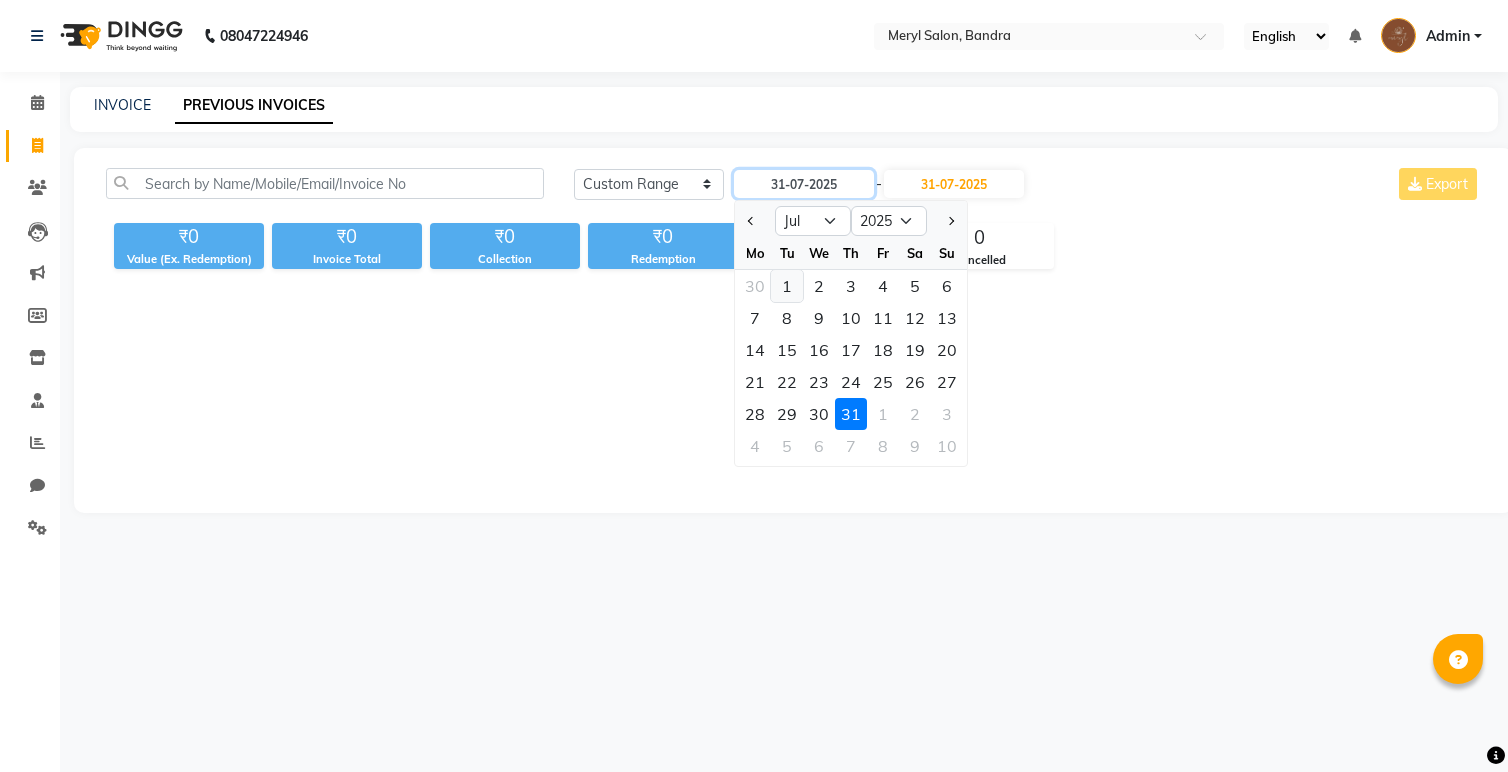 type on "01-07-2025" 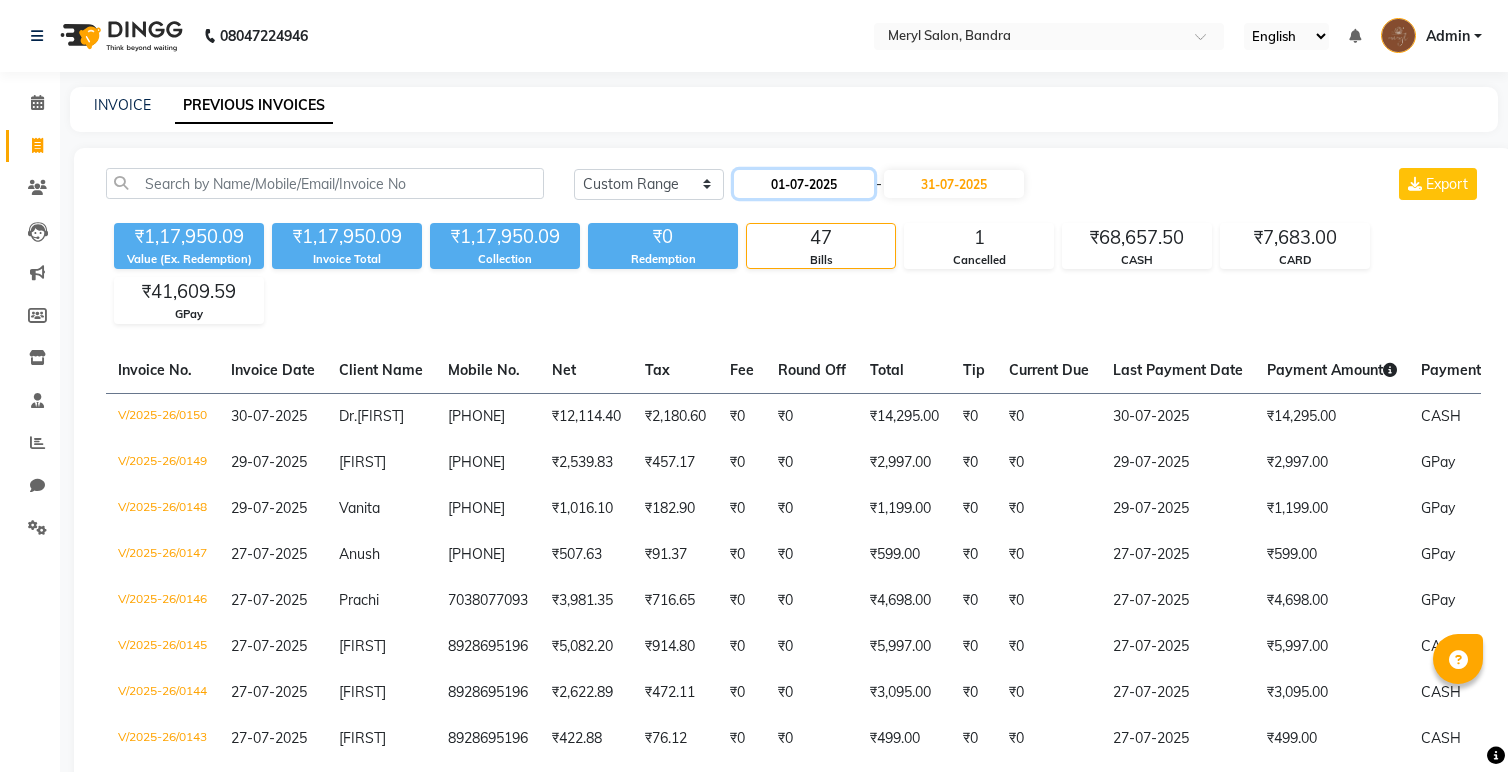 click on "01-07-2025" 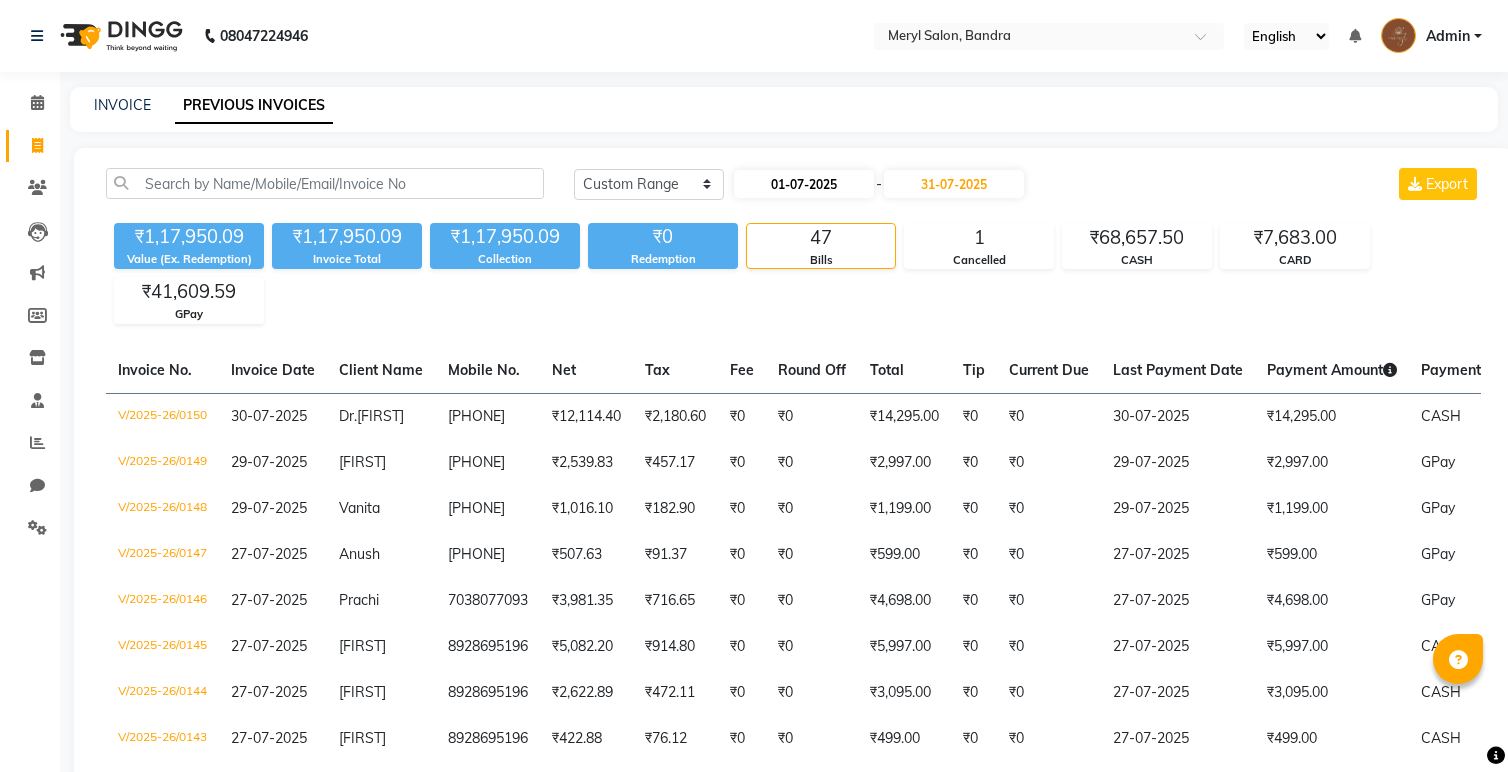 select on "7" 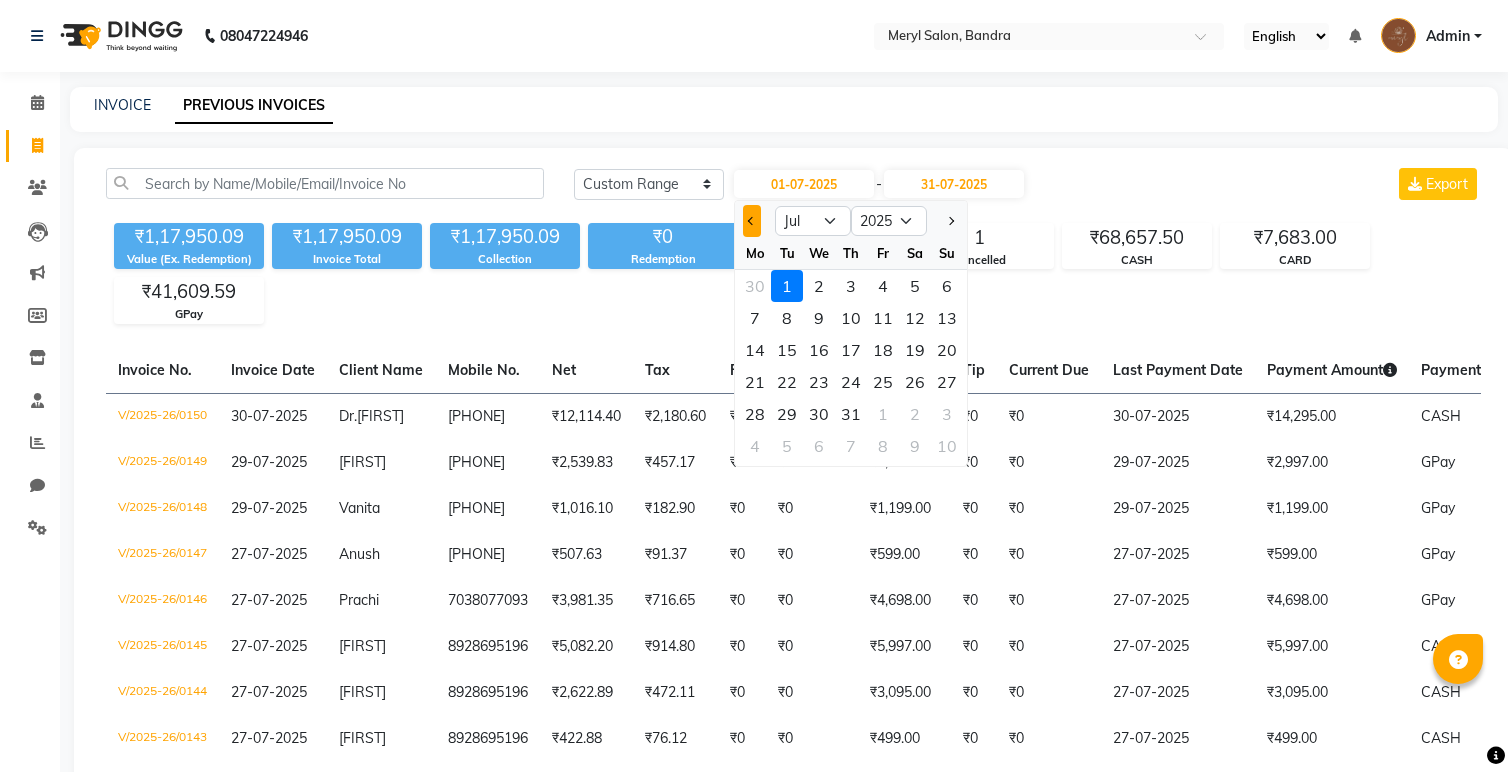 click 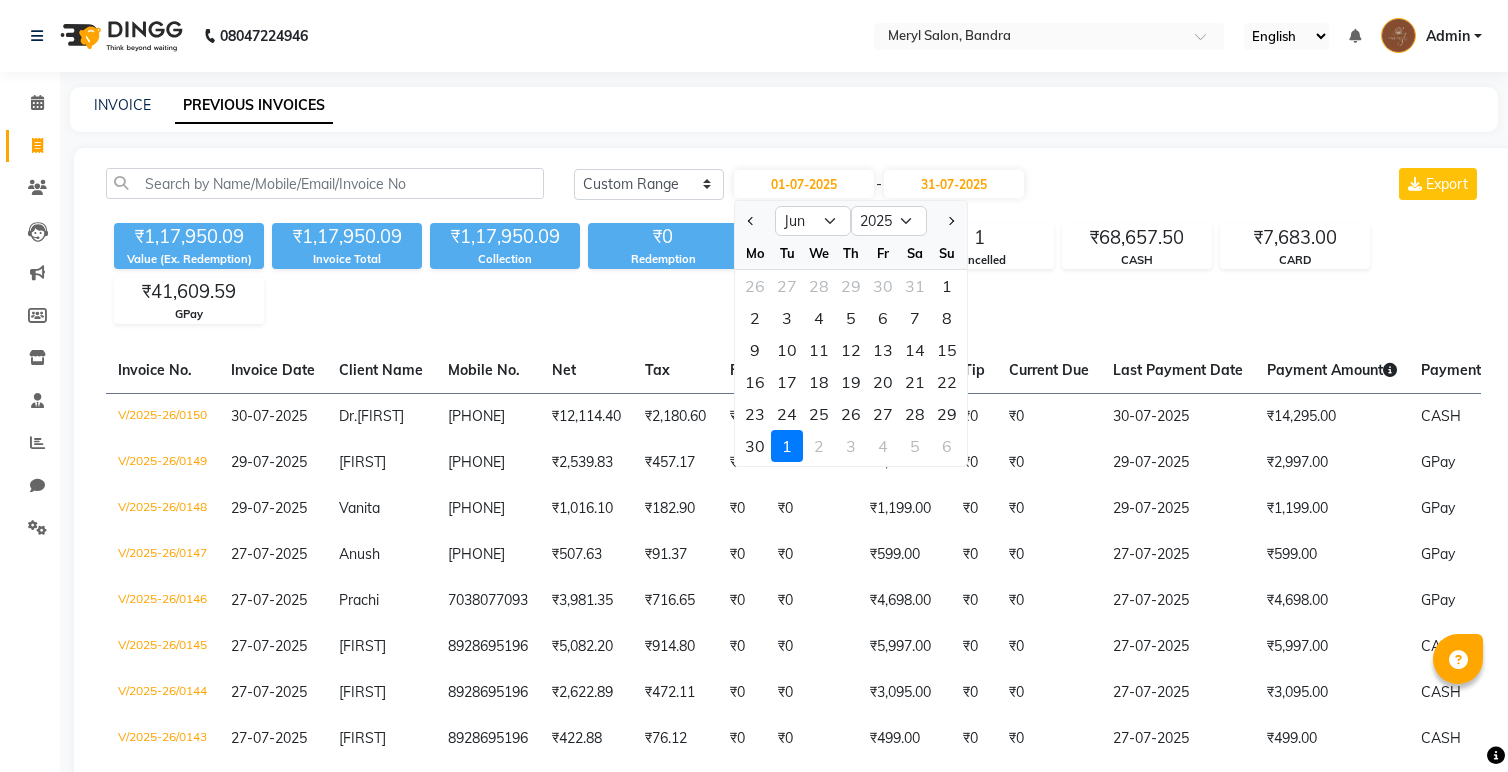 click 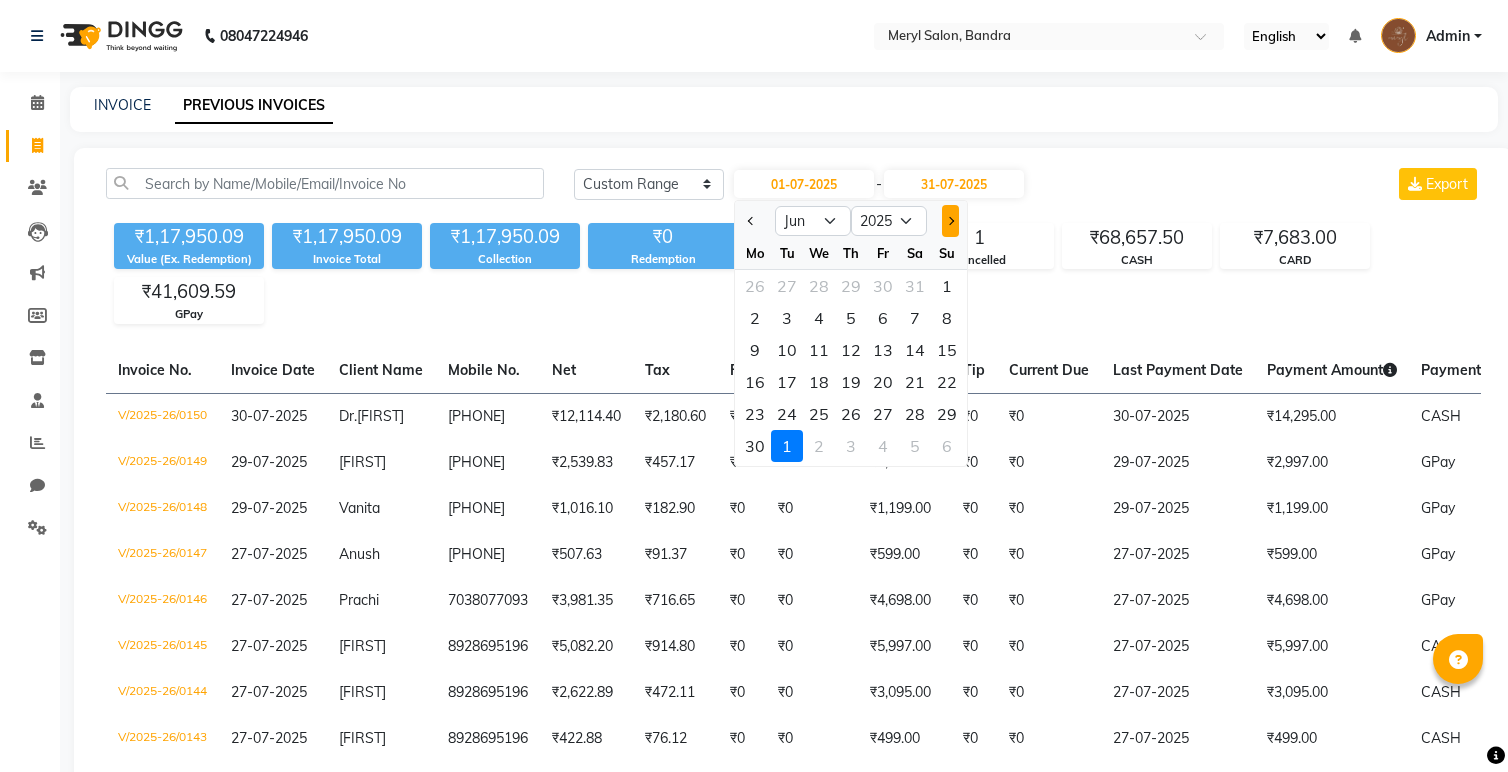 click 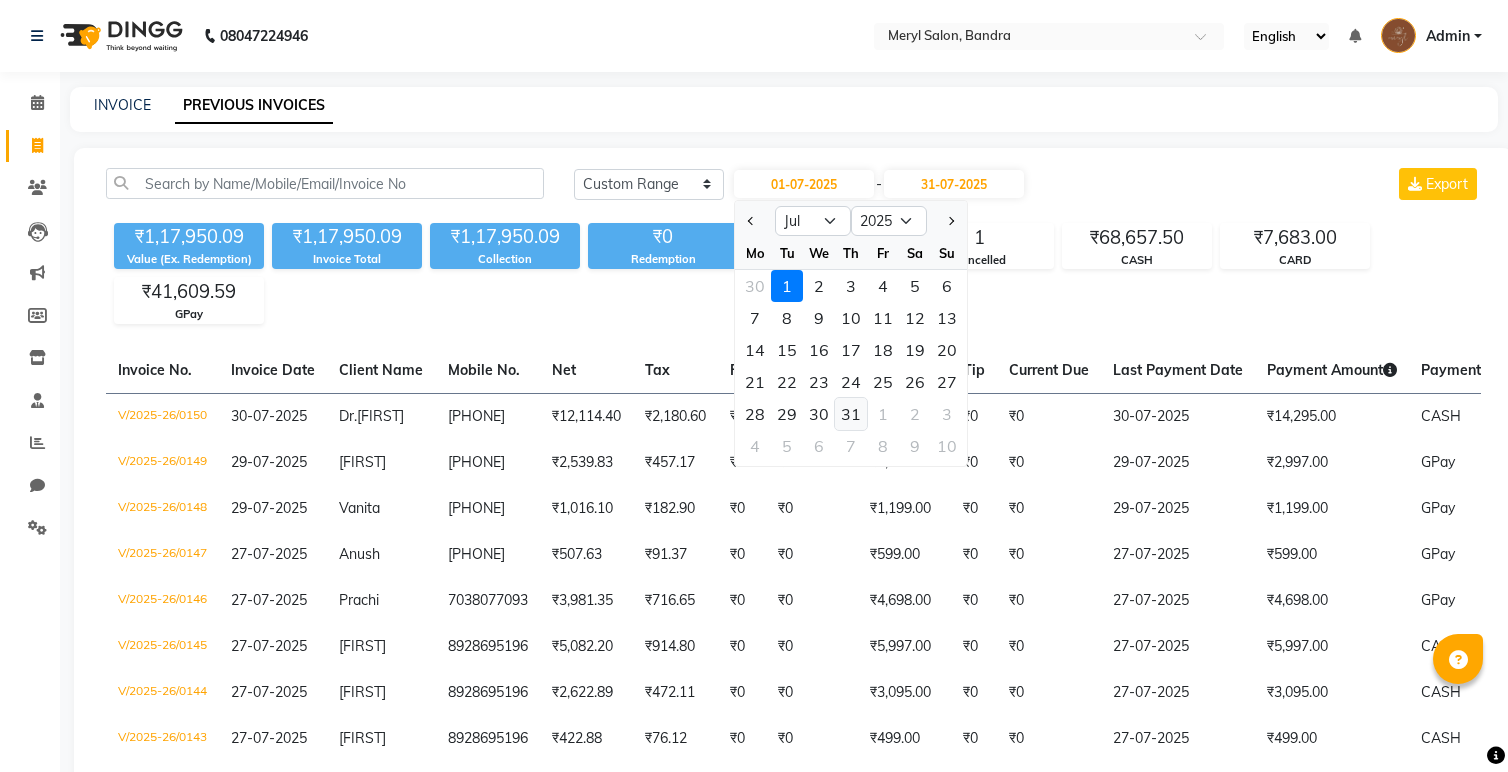 click on "31" 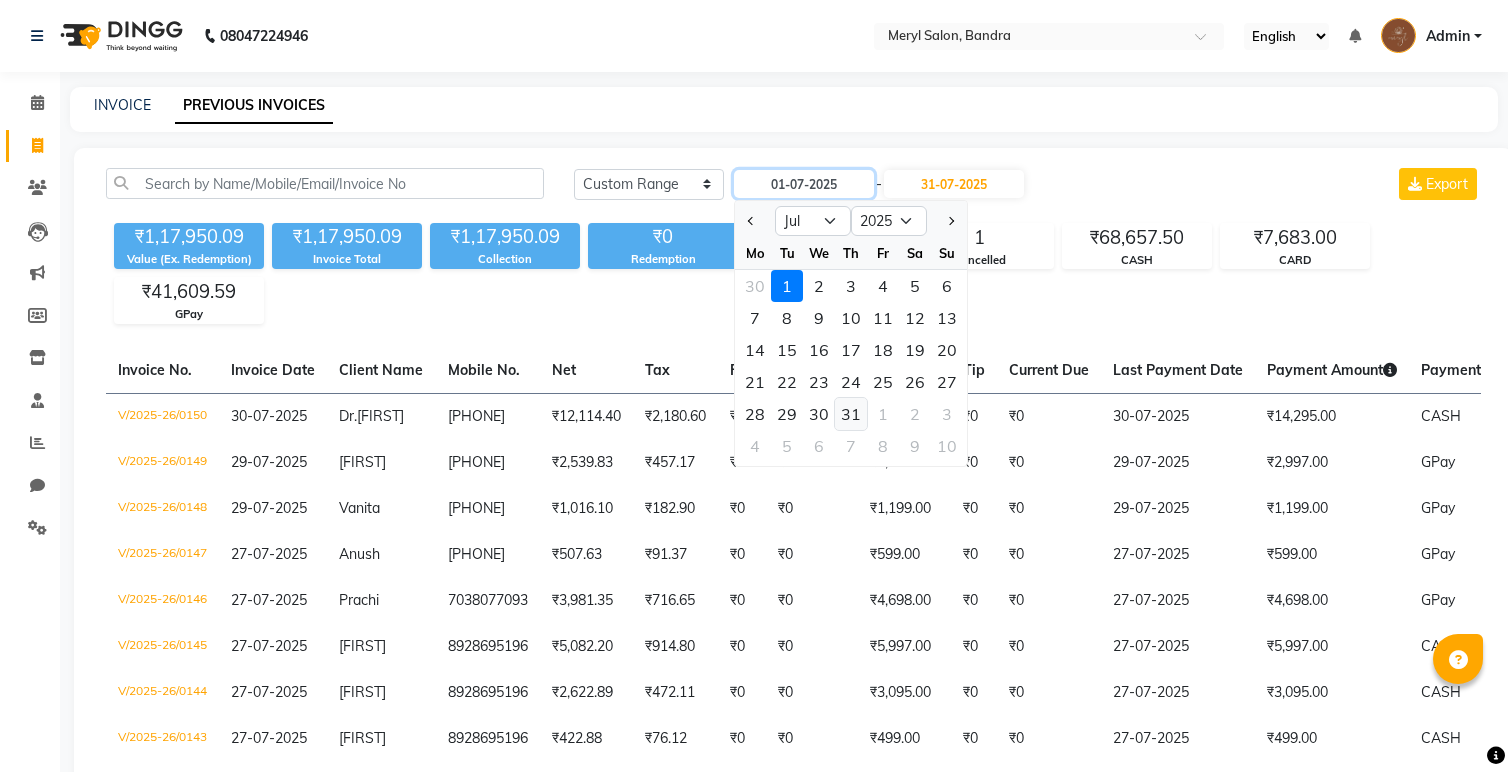 type on "31-07-2025" 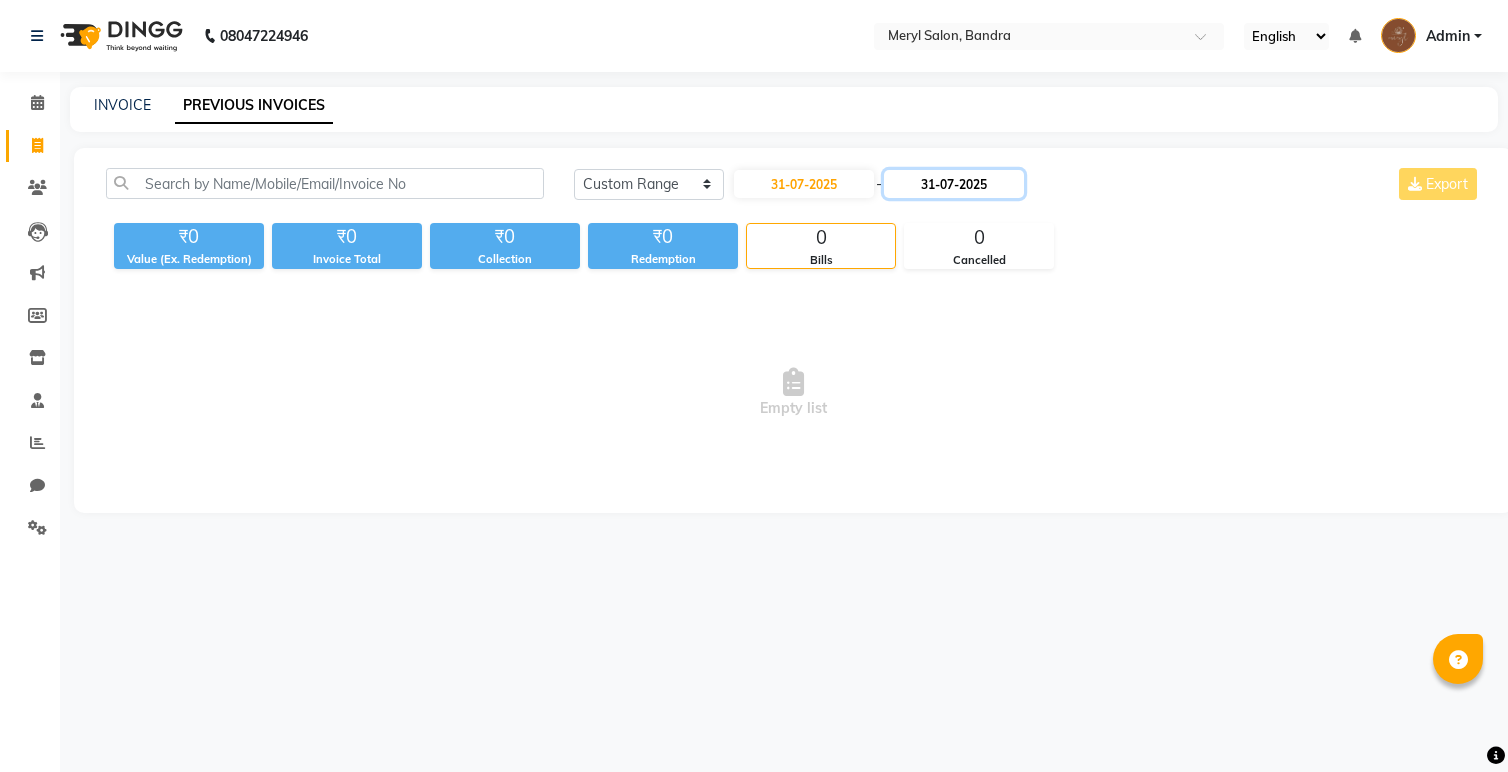 click on "31-07-2025" 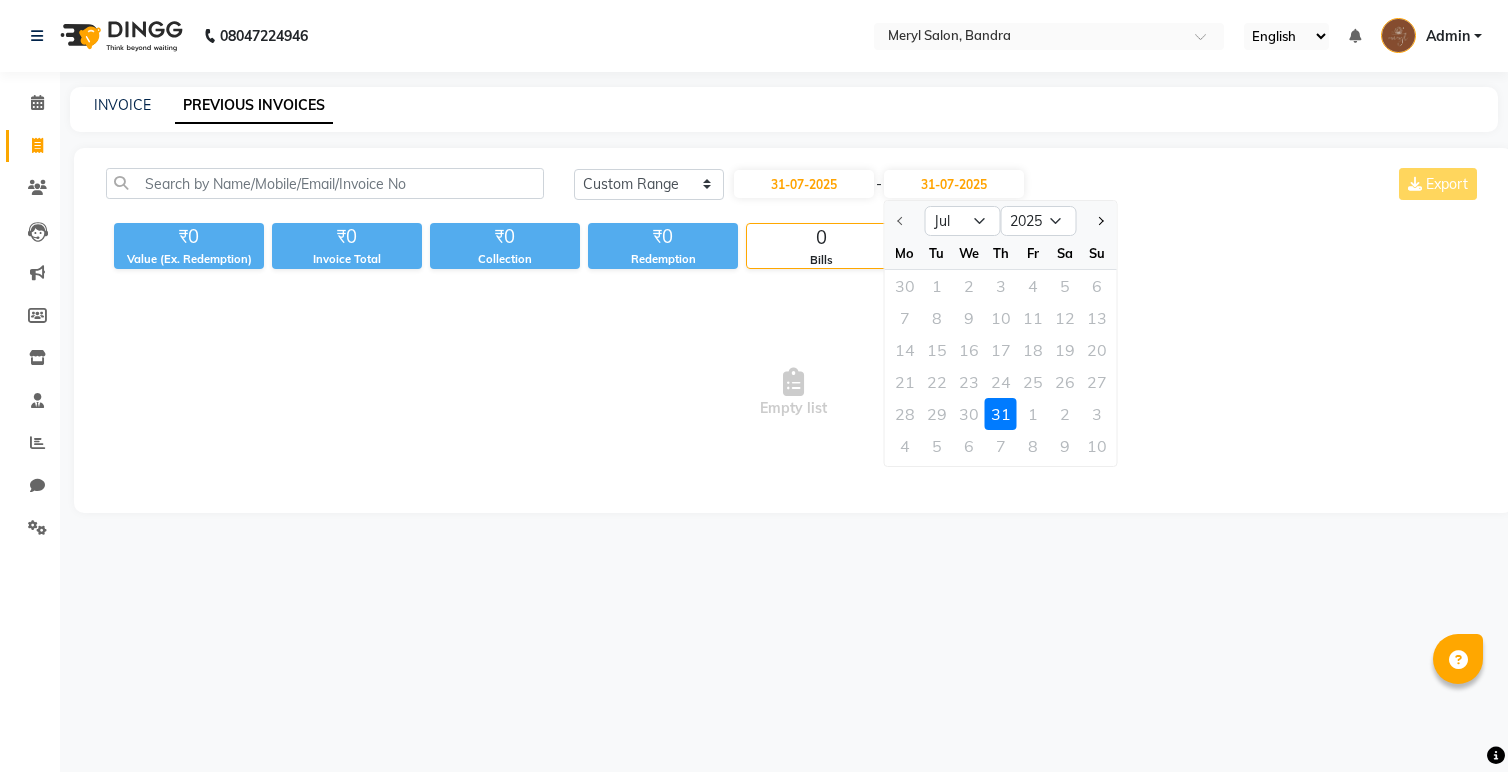 click on "31" 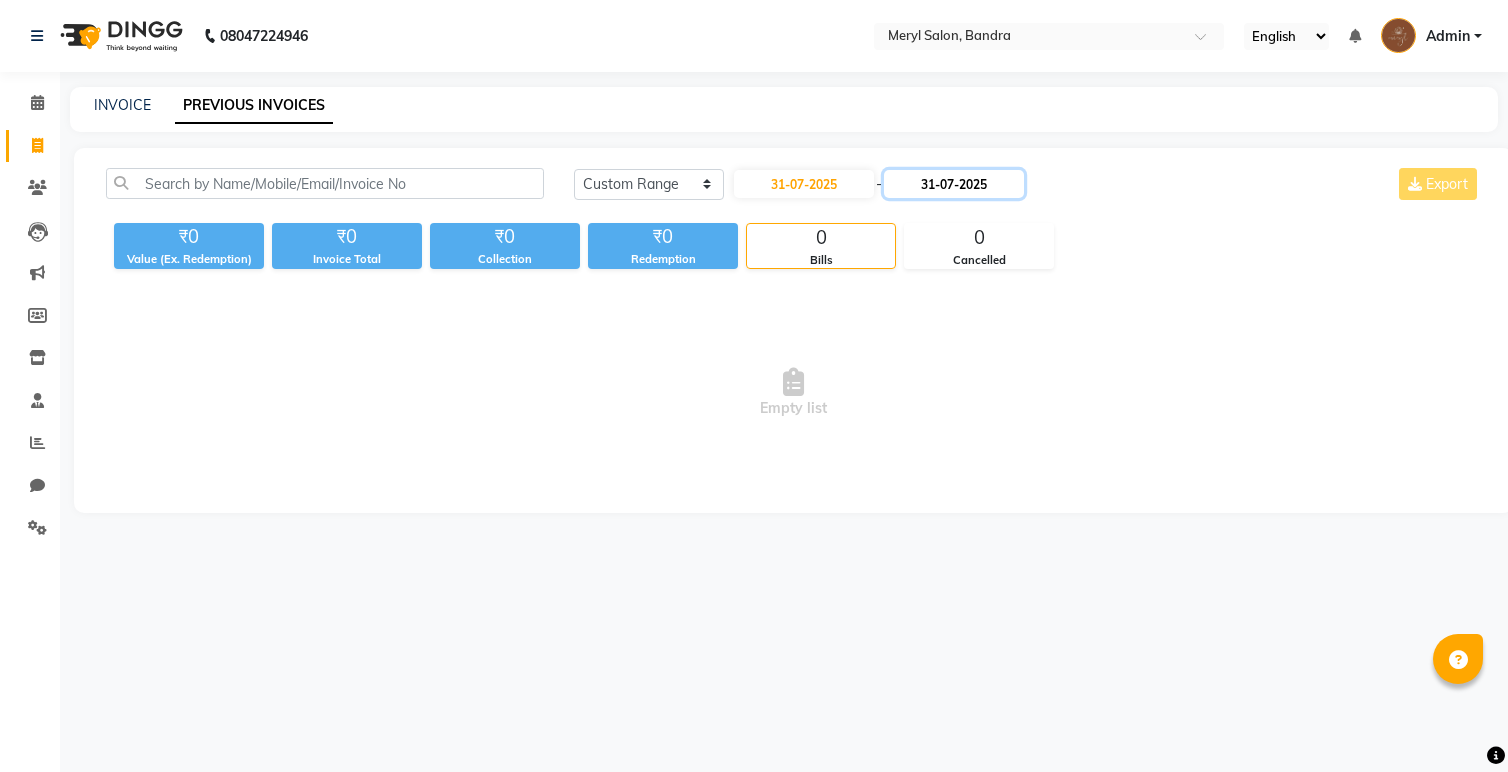 click on "31-07-2025" 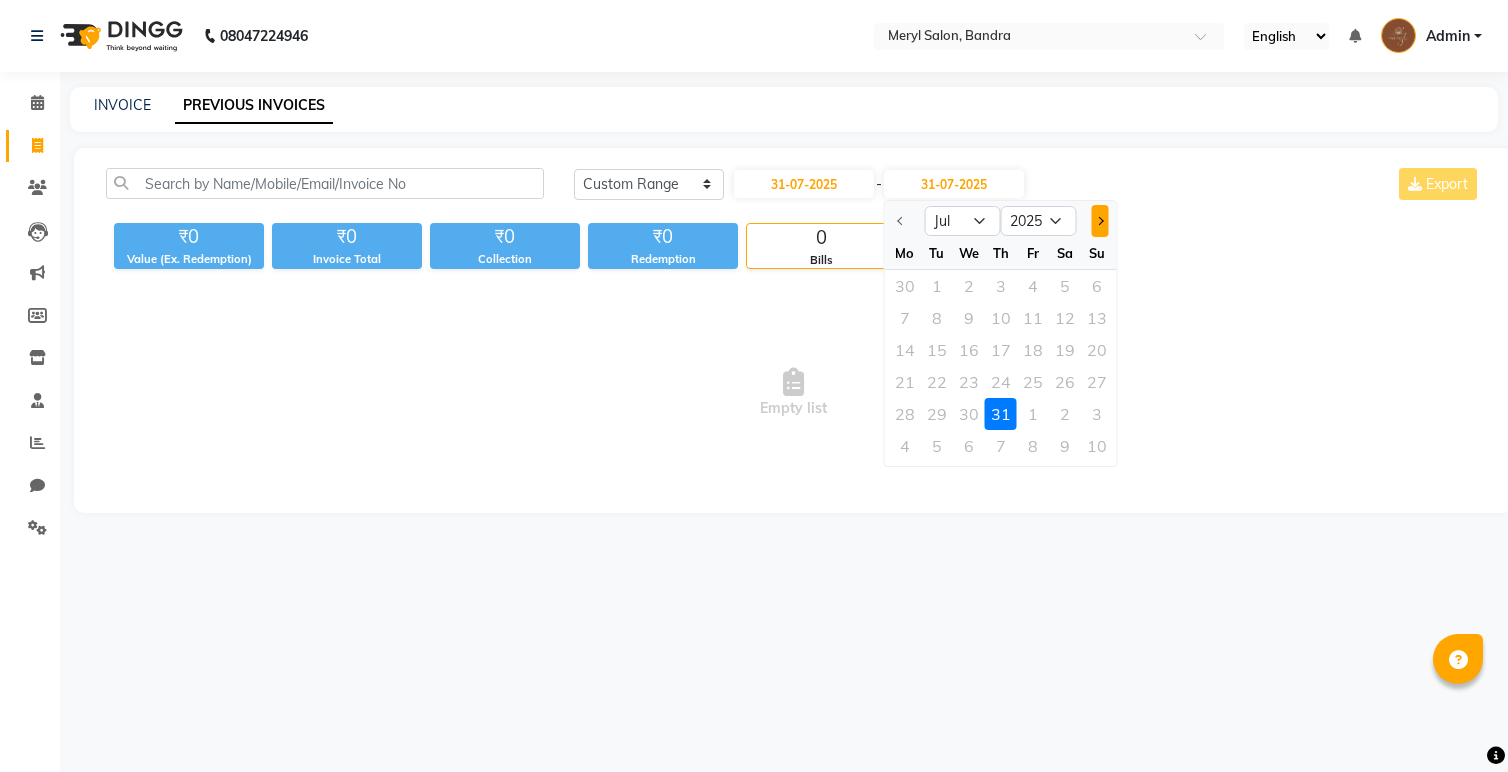 click 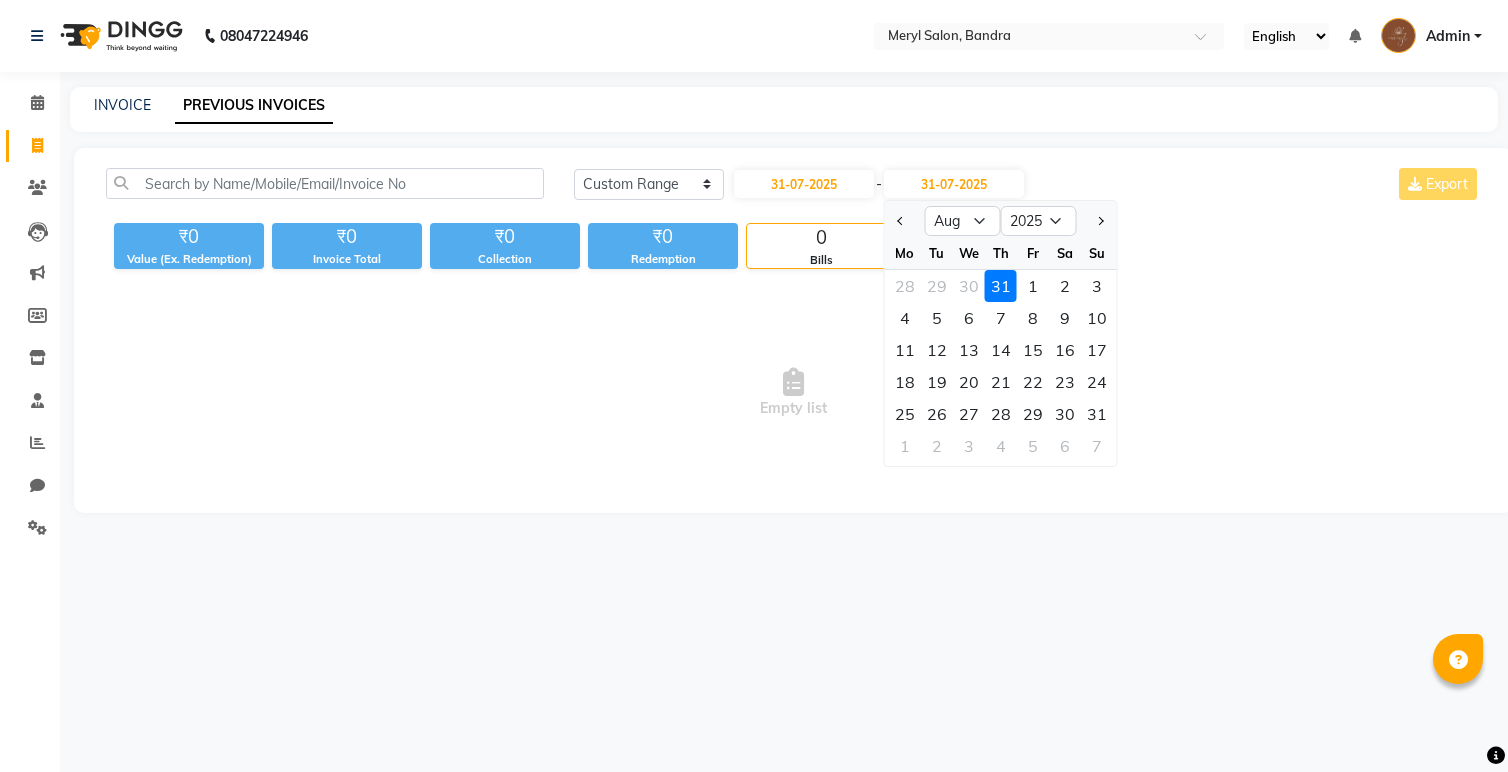 click on "31" 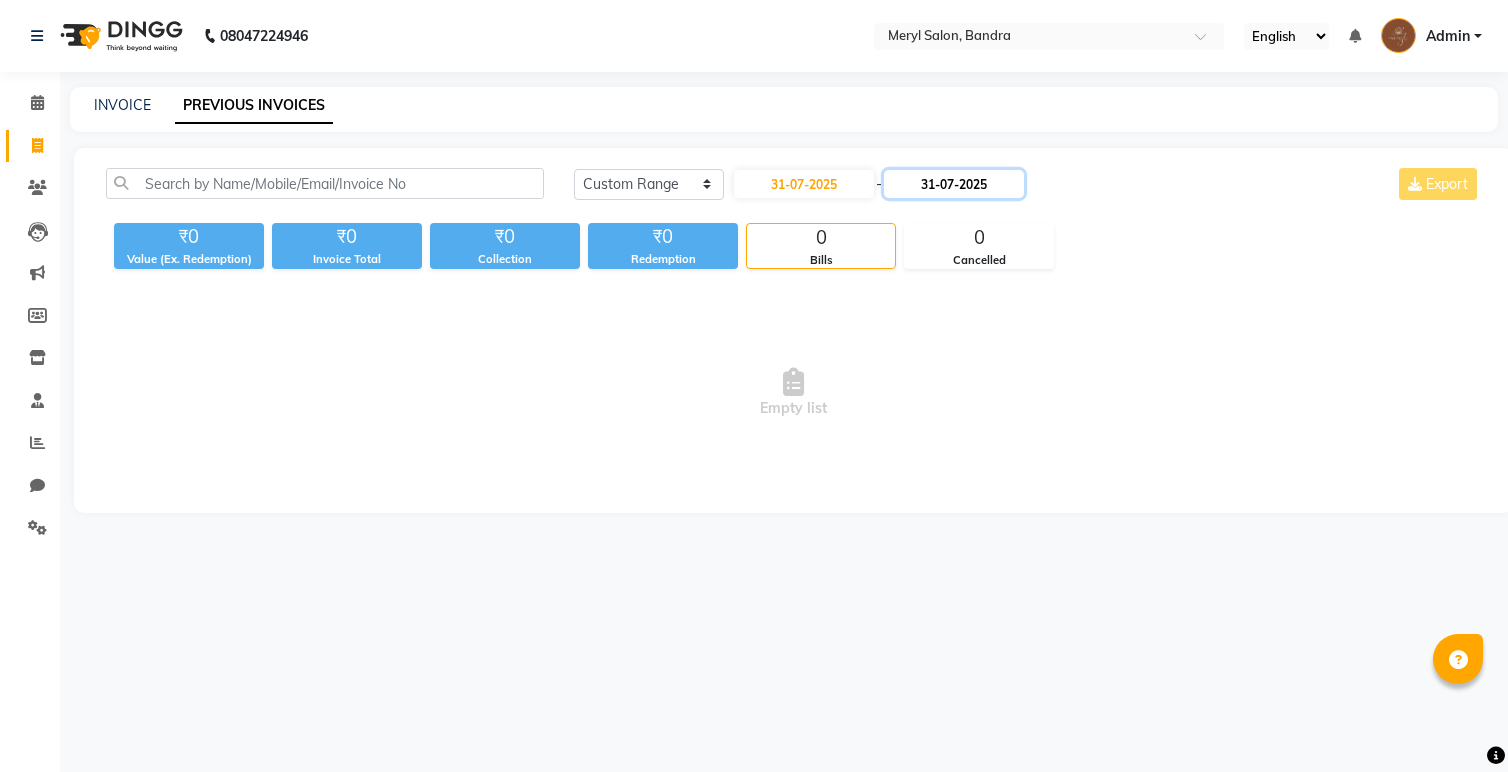 click on "31-07-2025" 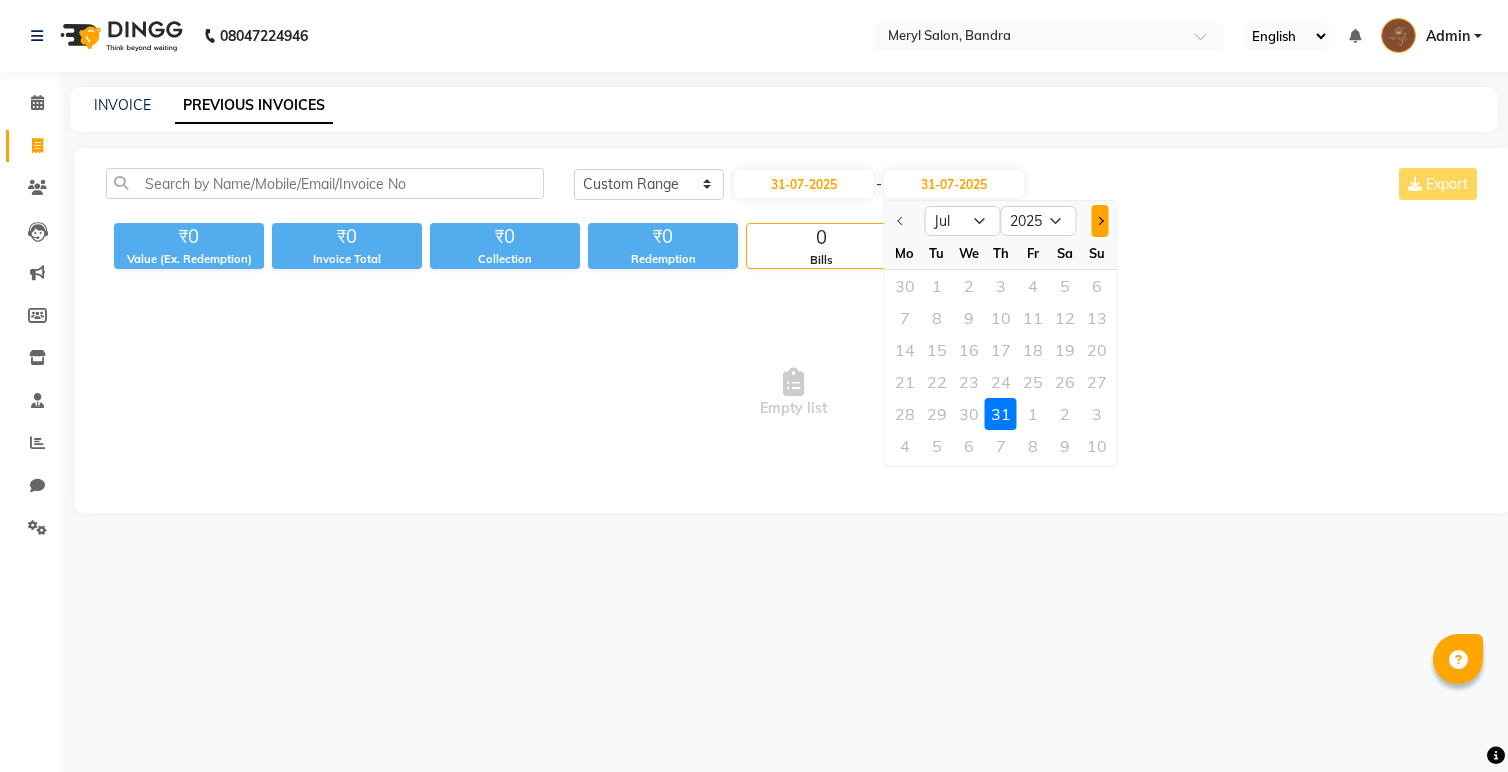 click 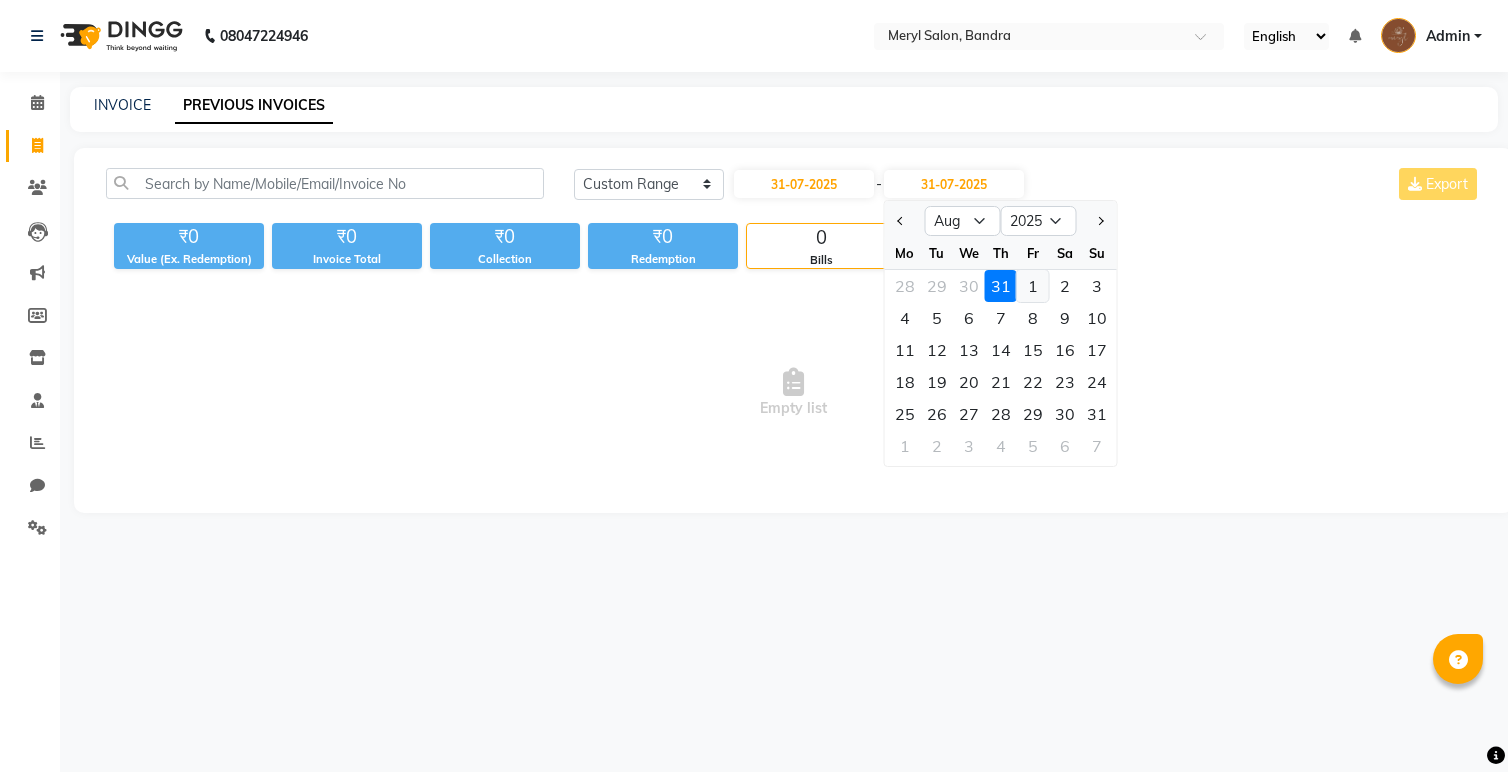 click on "1" 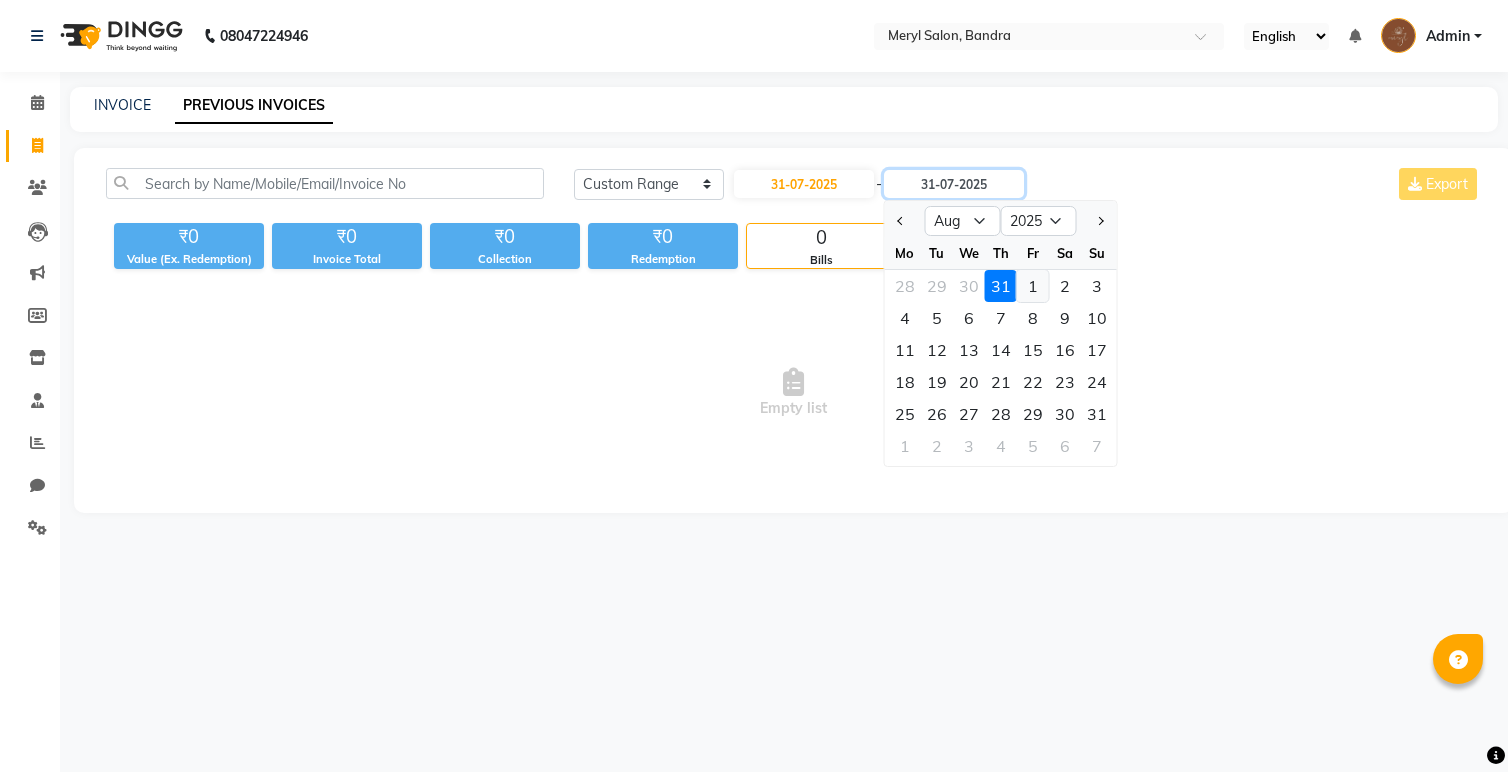 type on "01-08-2025" 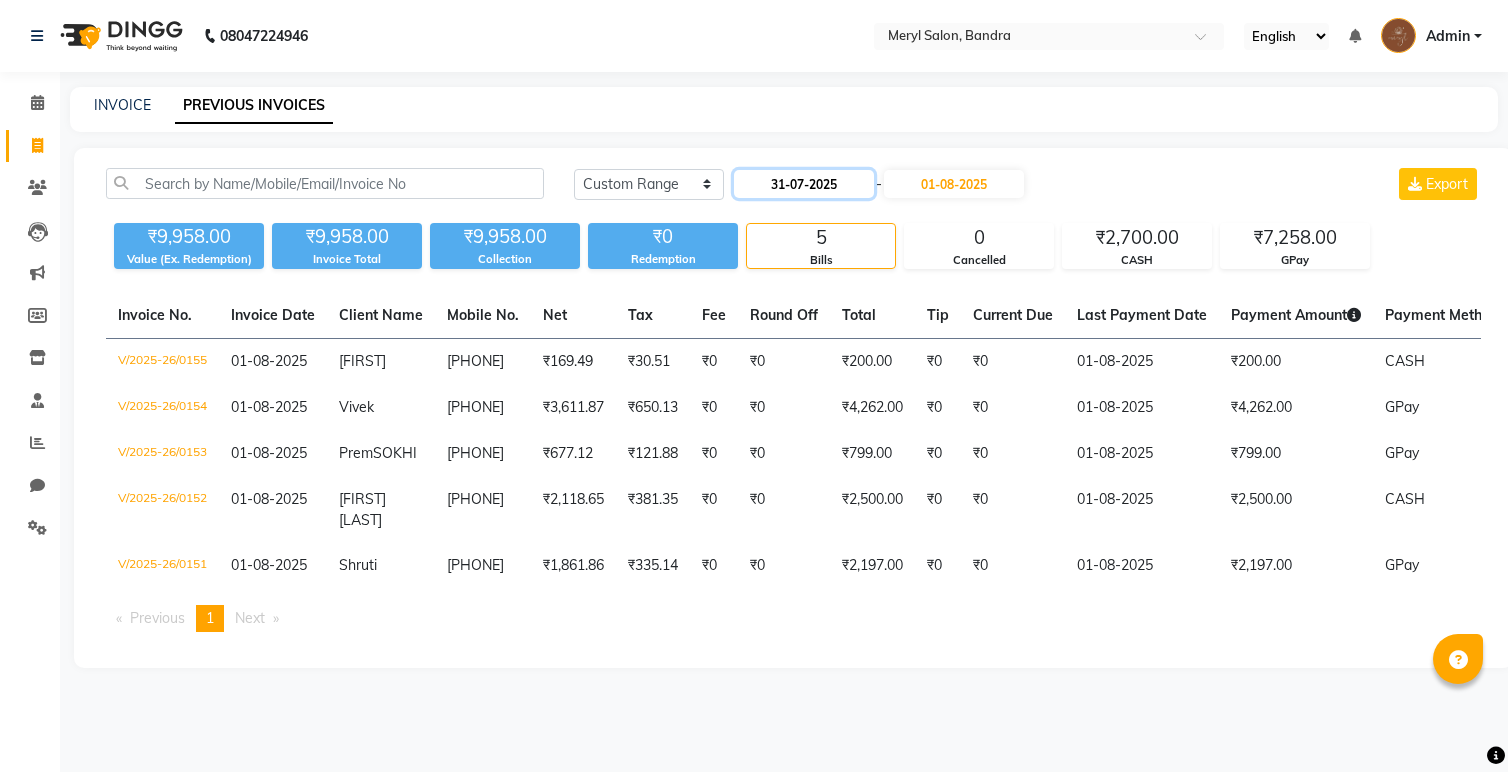 click on "31-07-2025" 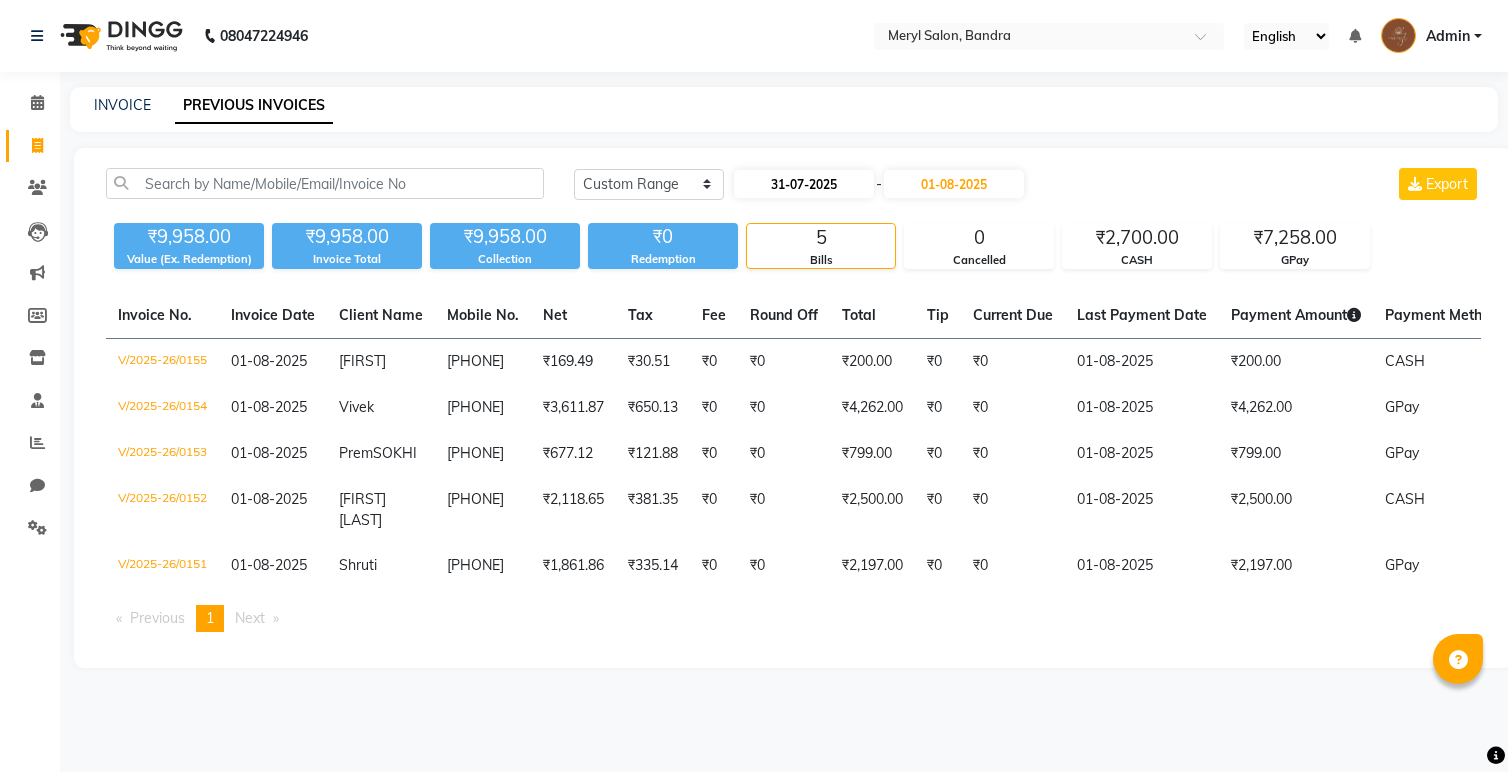 select on "7" 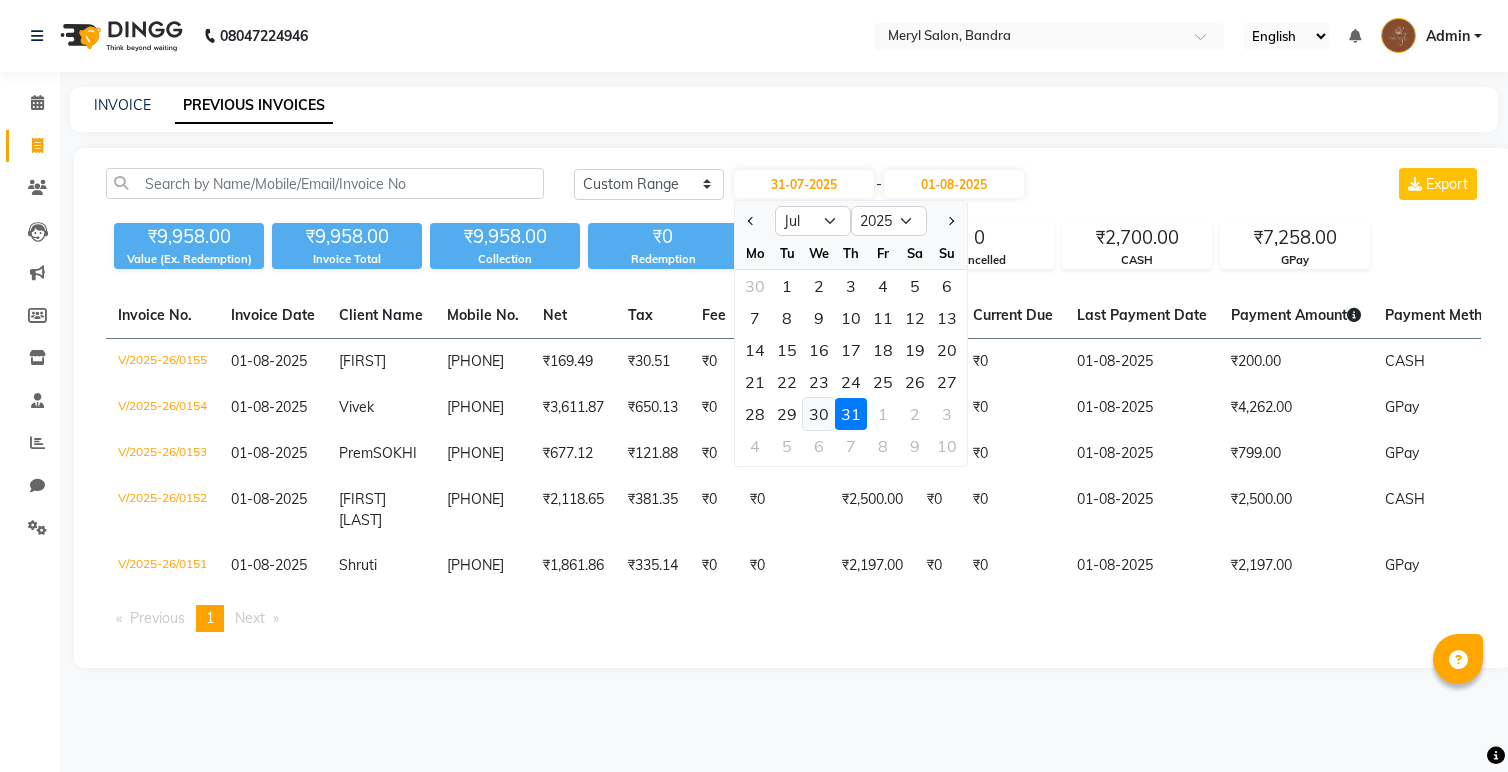 click on "30" 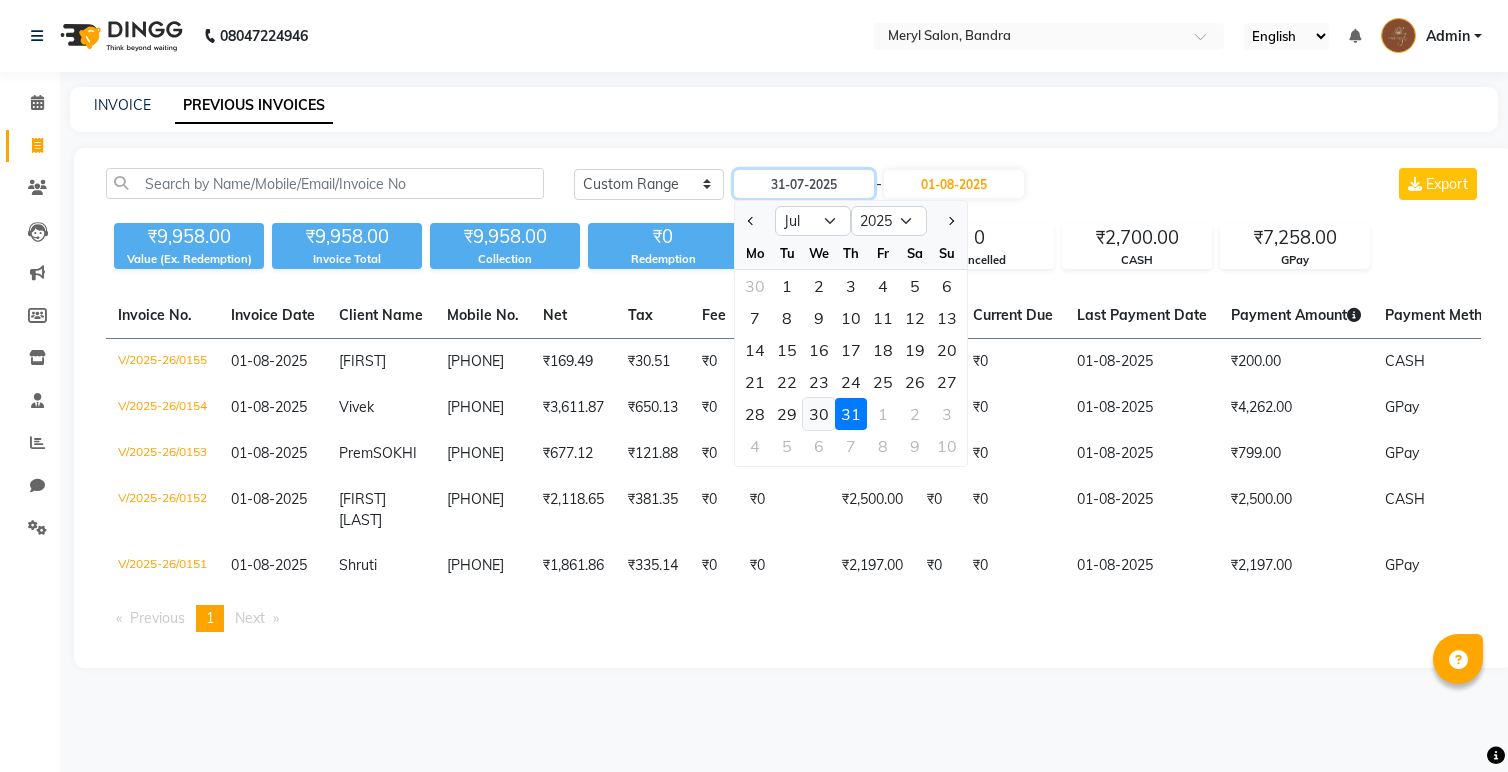 type on "30-07-2025" 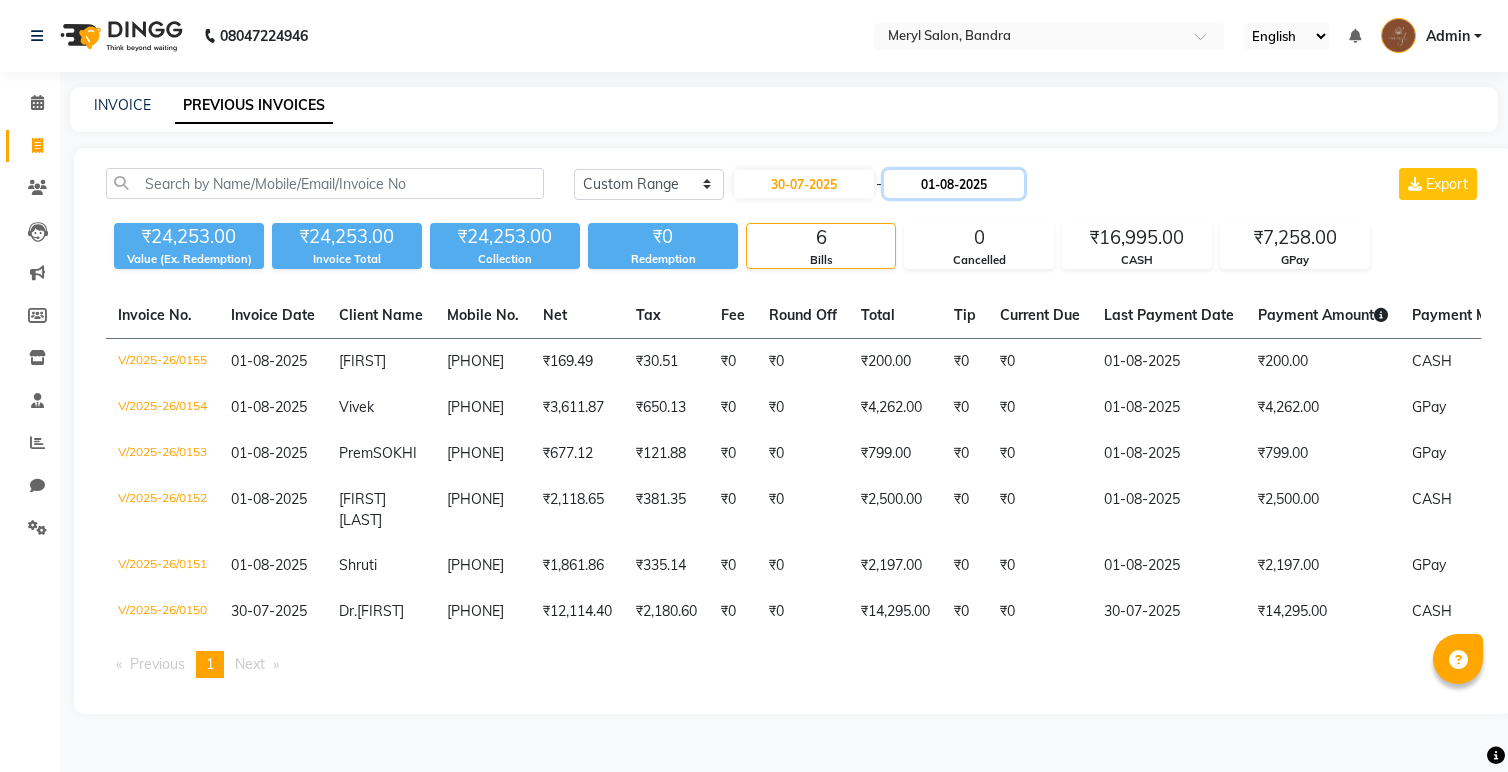 click on "01-08-2025" 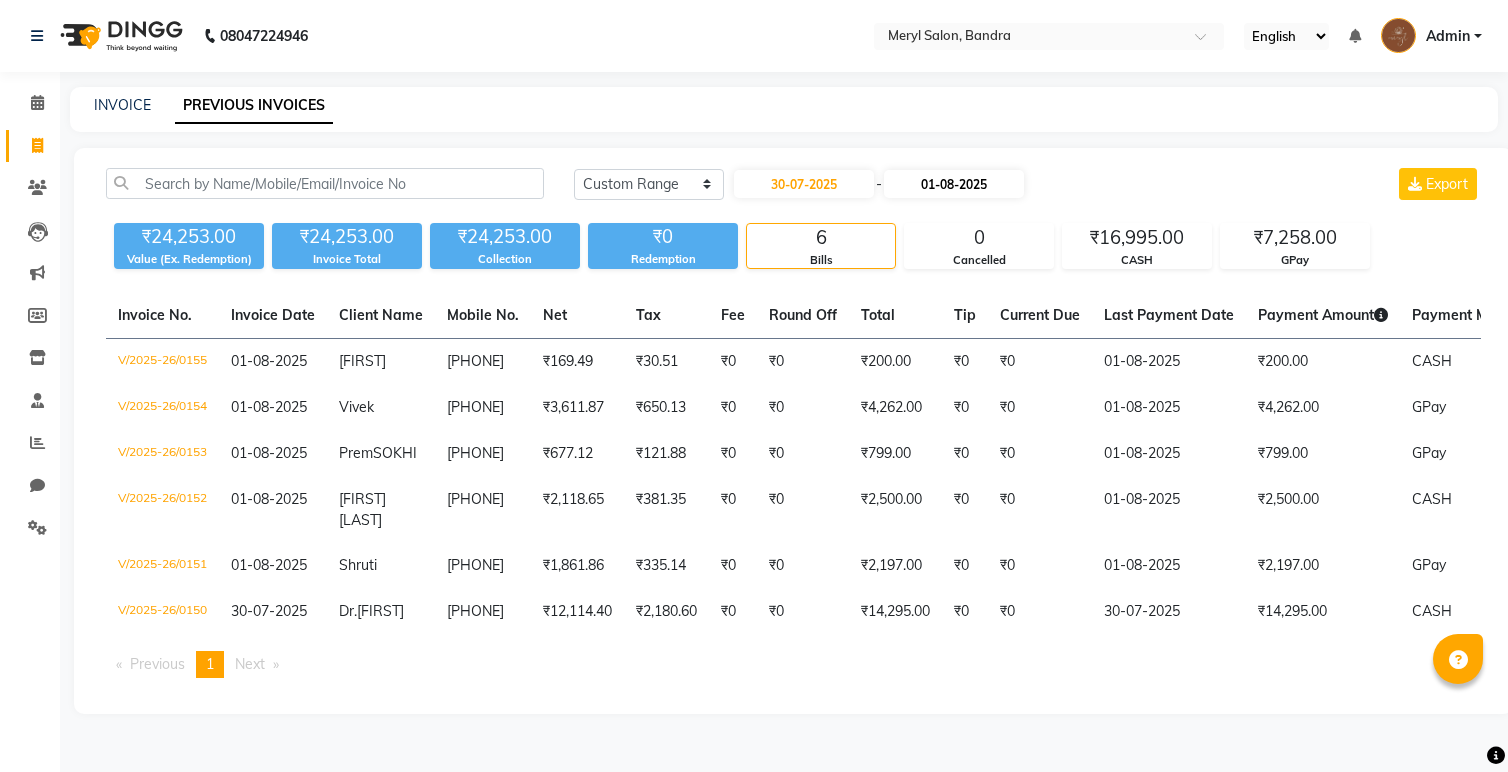 select on "8" 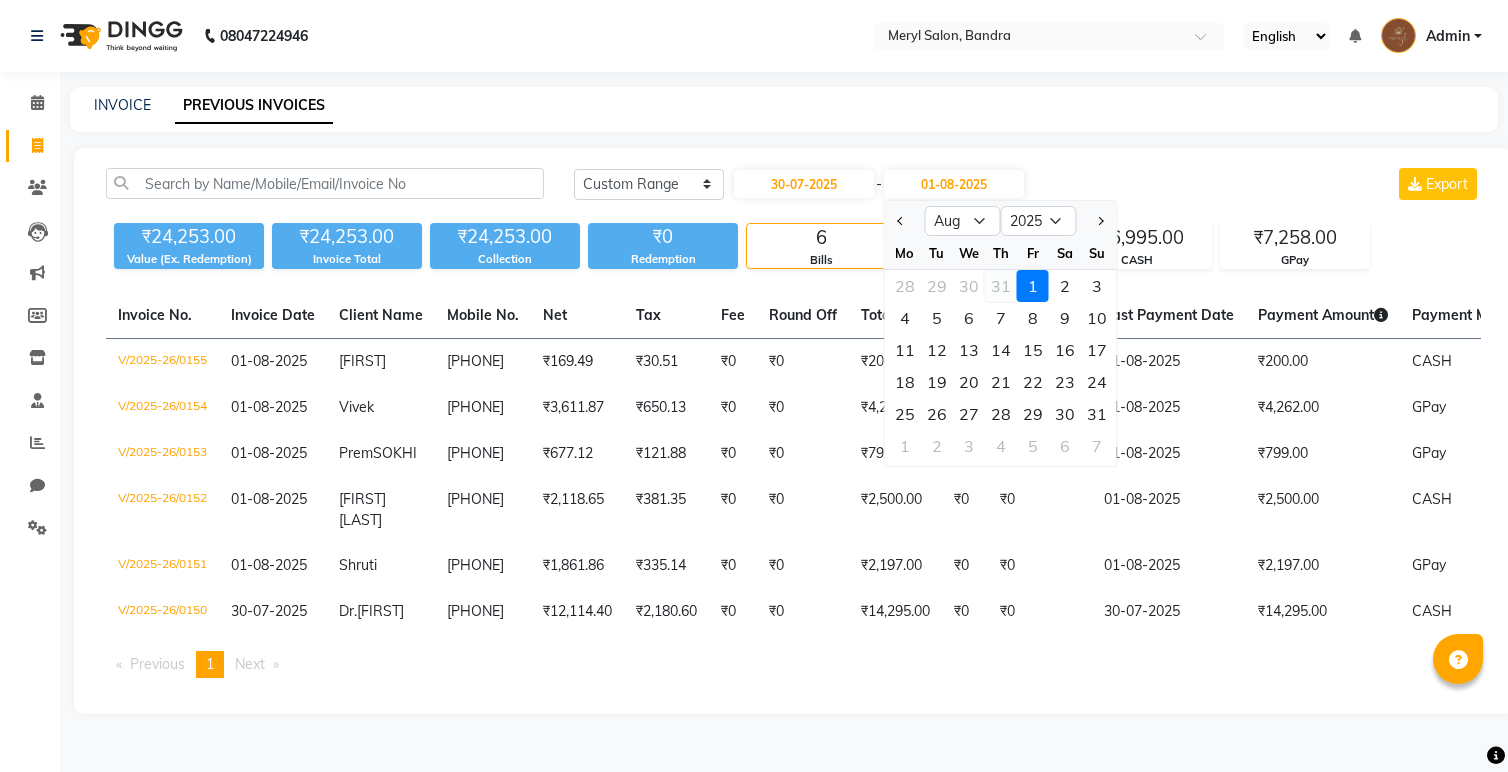 click on "31" 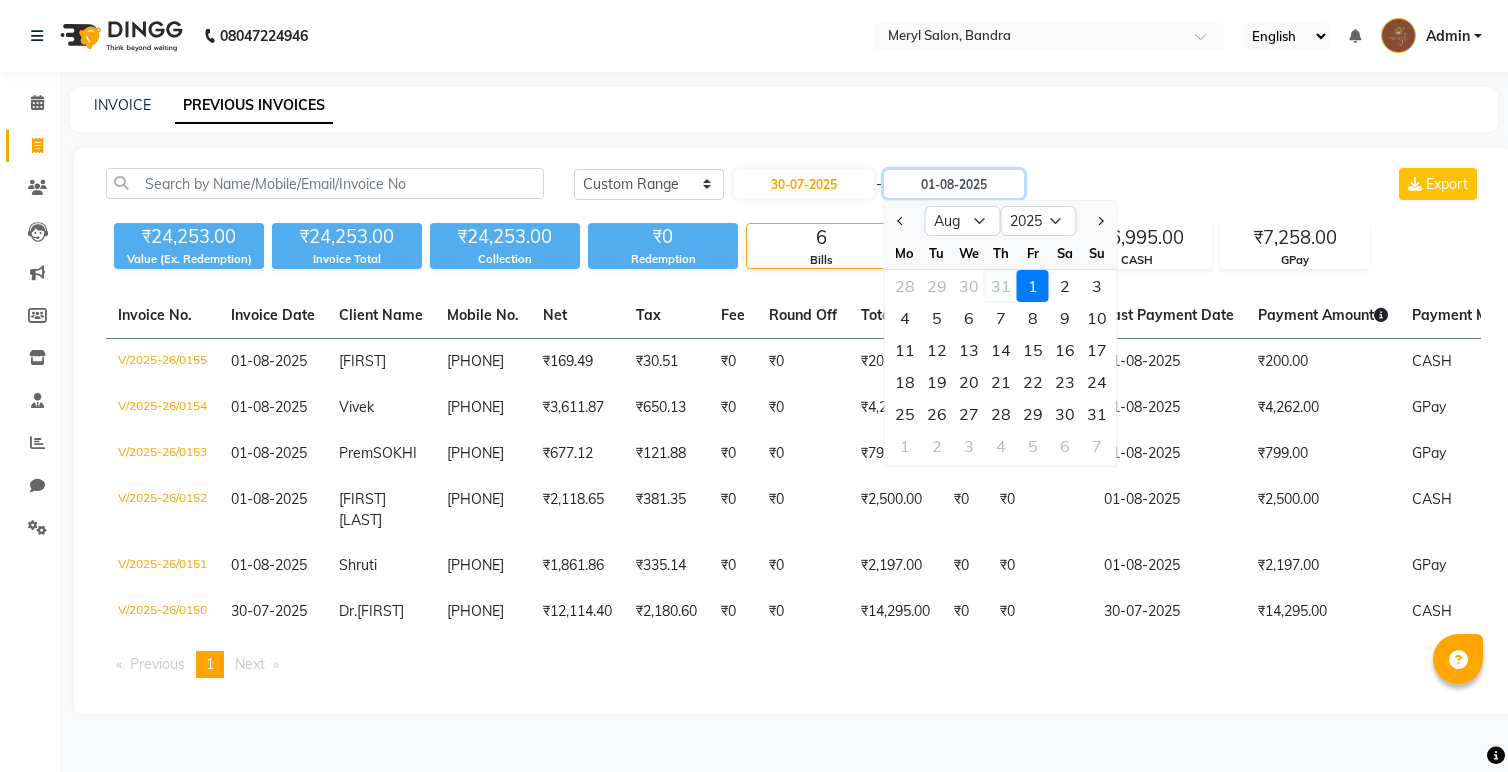 type on "31-07-2025" 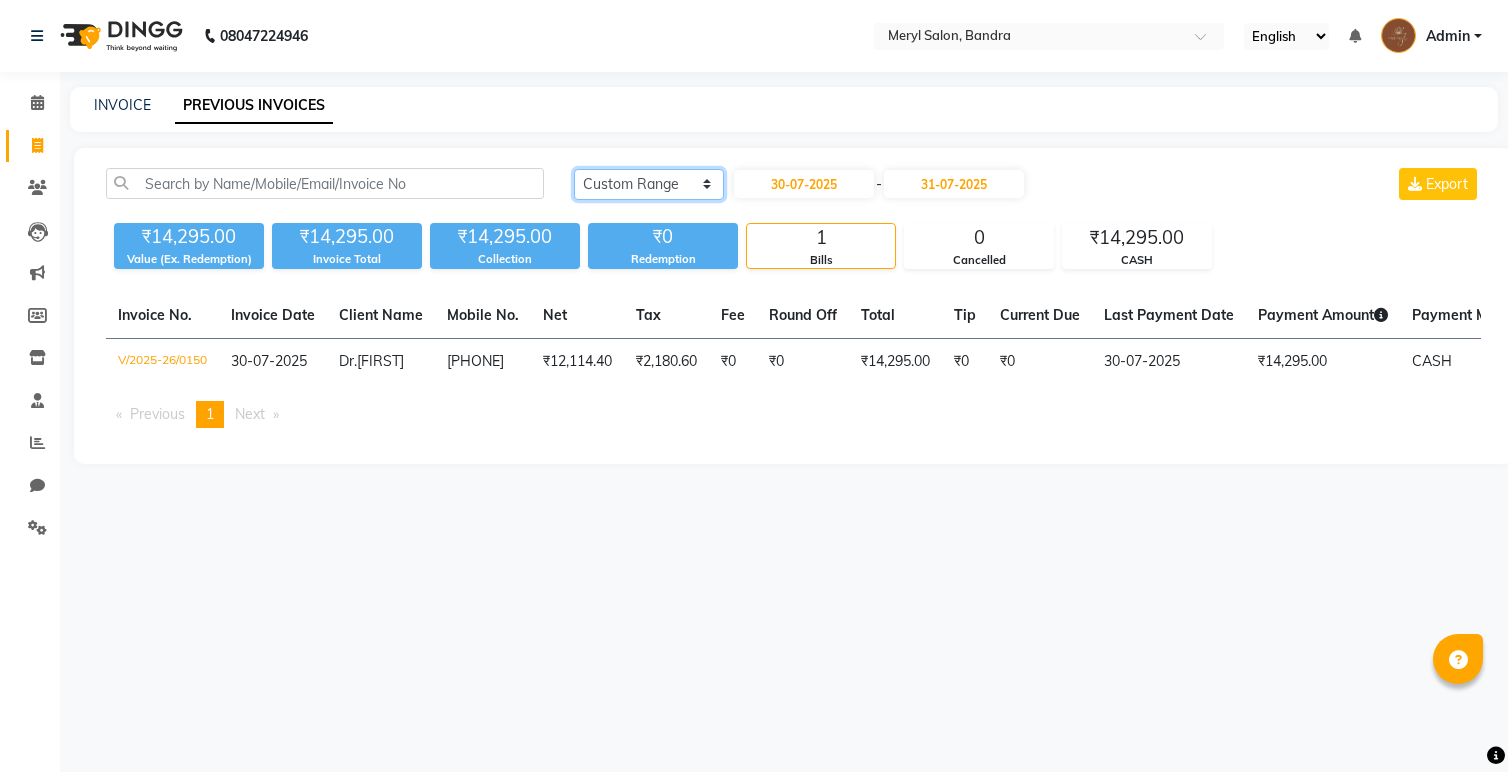 click on "Today Yesterday Custom Range" 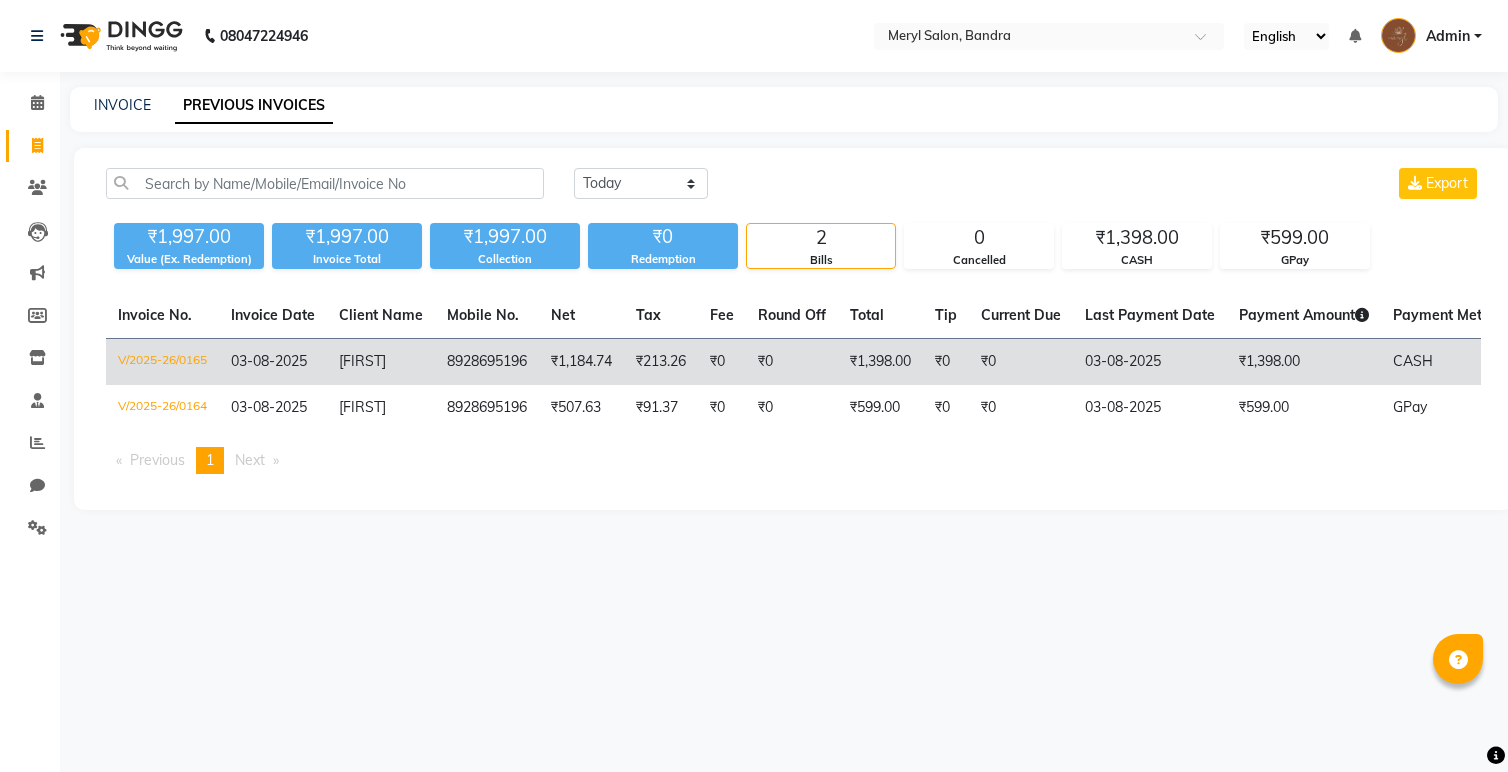click on "₹0" 